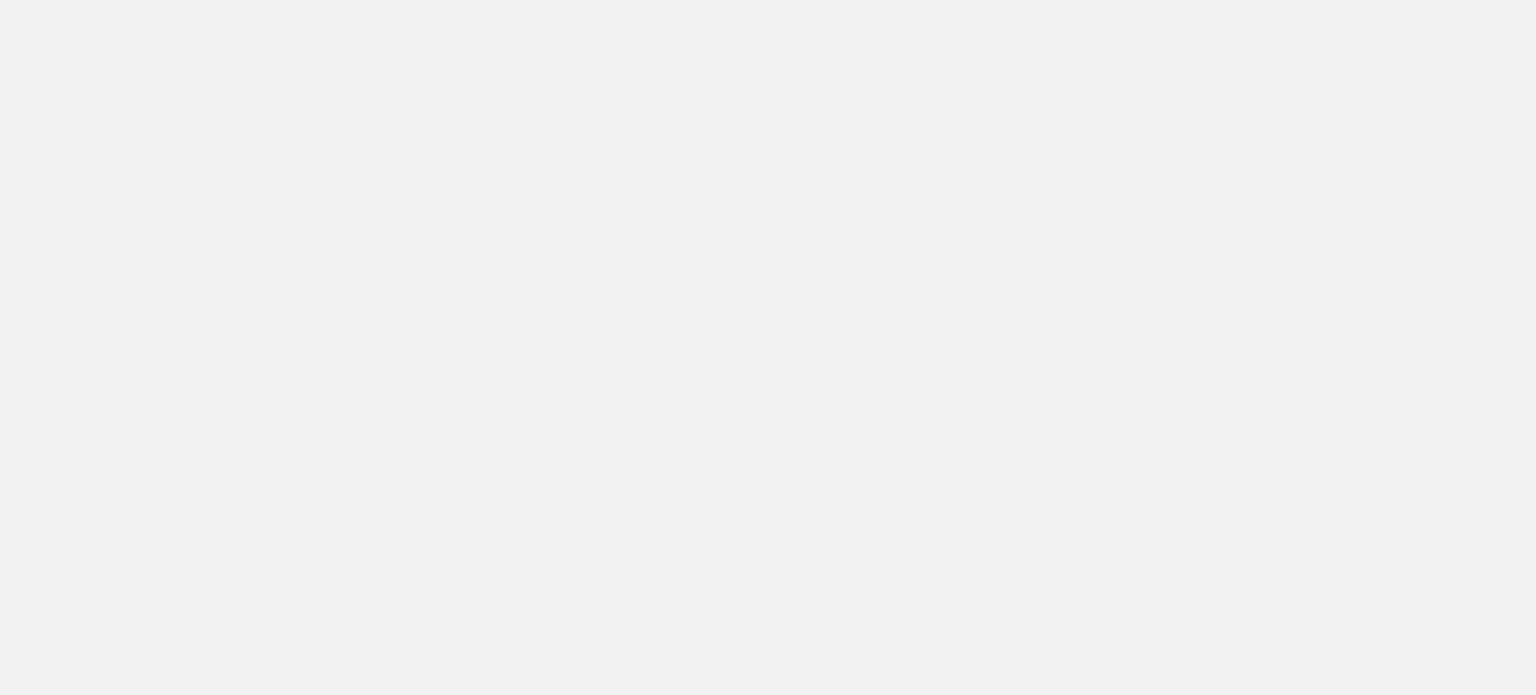 scroll, scrollTop: 0, scrollLeft: 0, axis: both 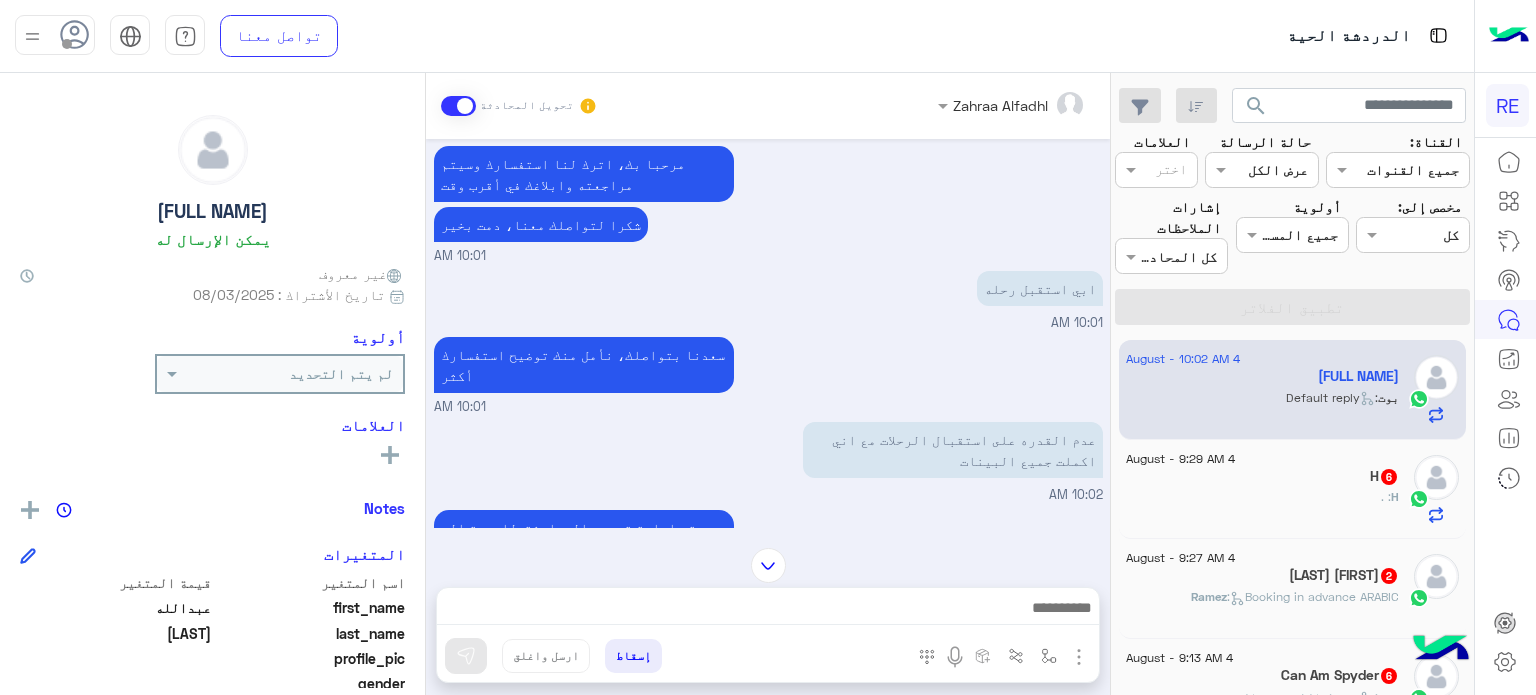 click on "H 6" 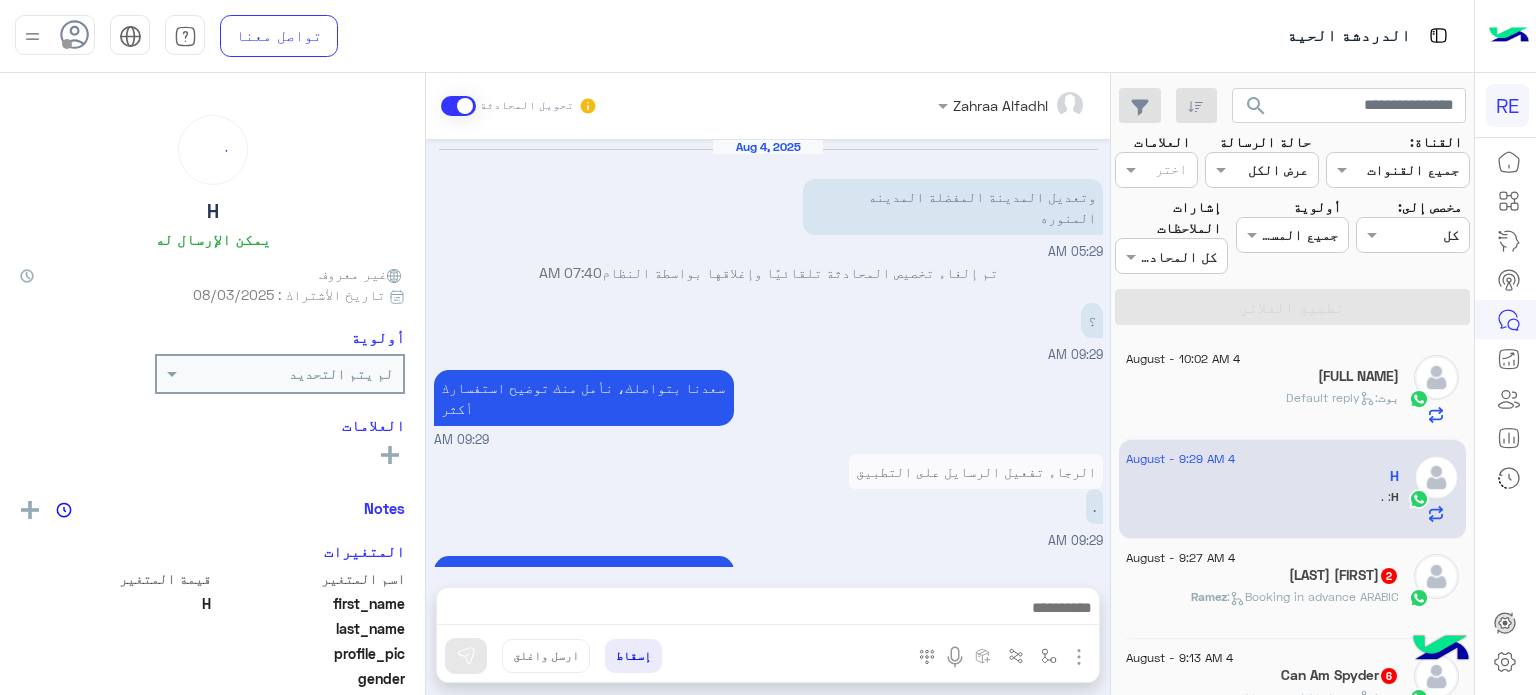 scroll, scrollTop: 357, scrollLeft: 0, axis: vertical 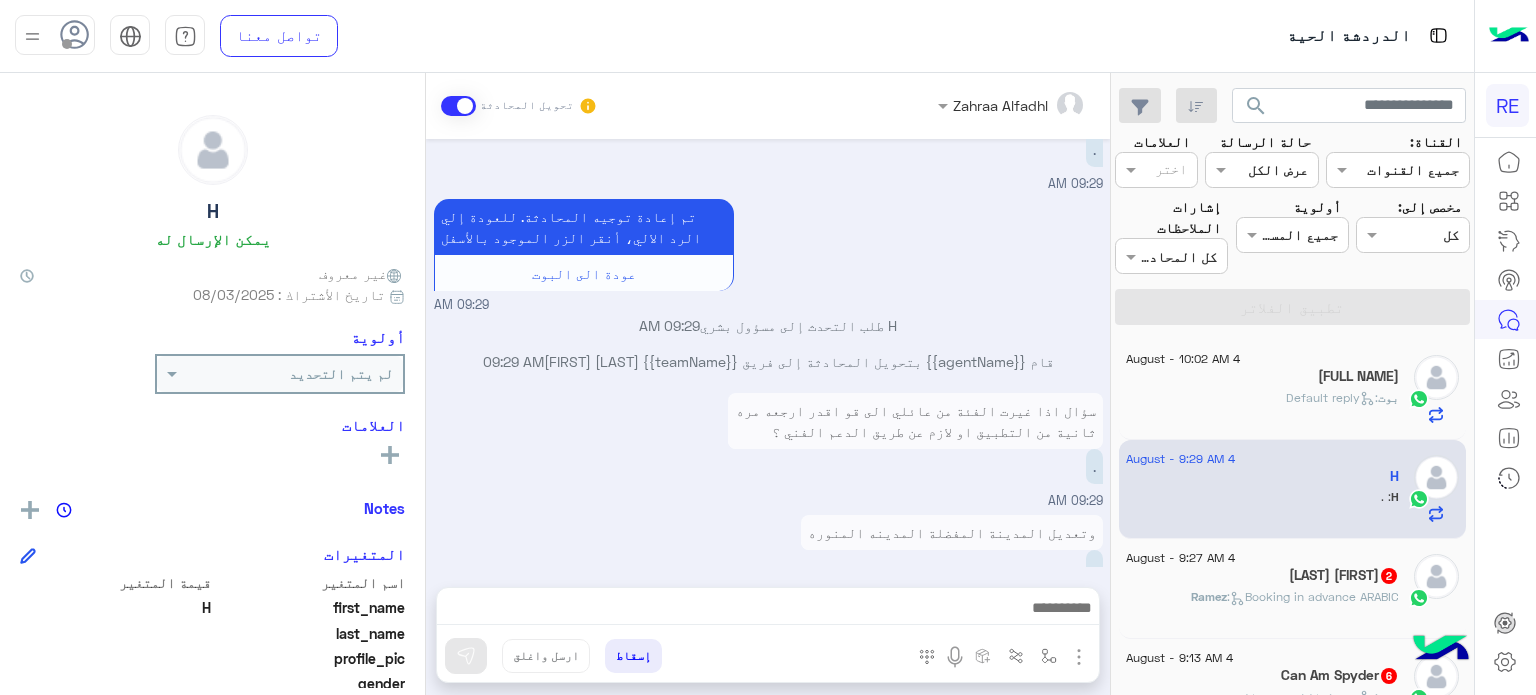 click on "[LAST] [FIRST] 2" 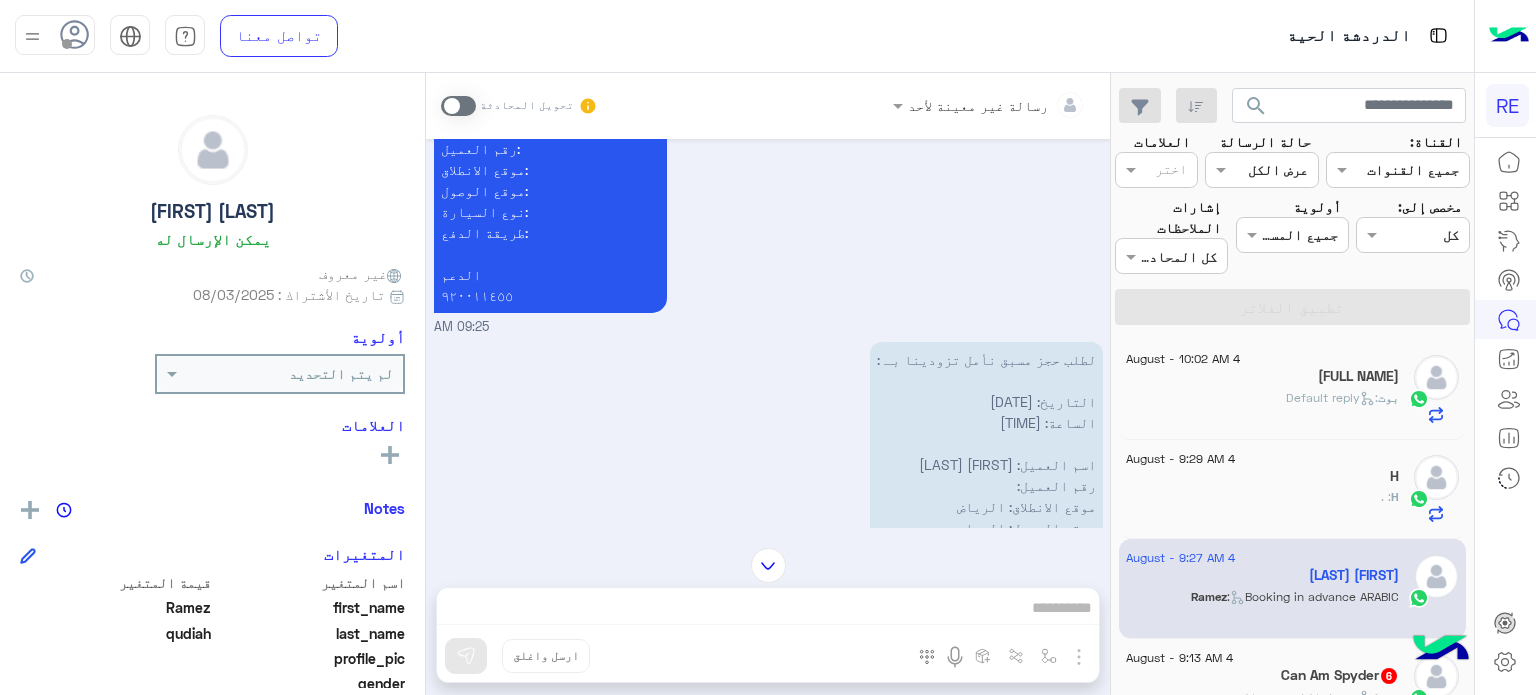 scroll, scrollTop: 3291, scrollLeft: 0, axis: vertical 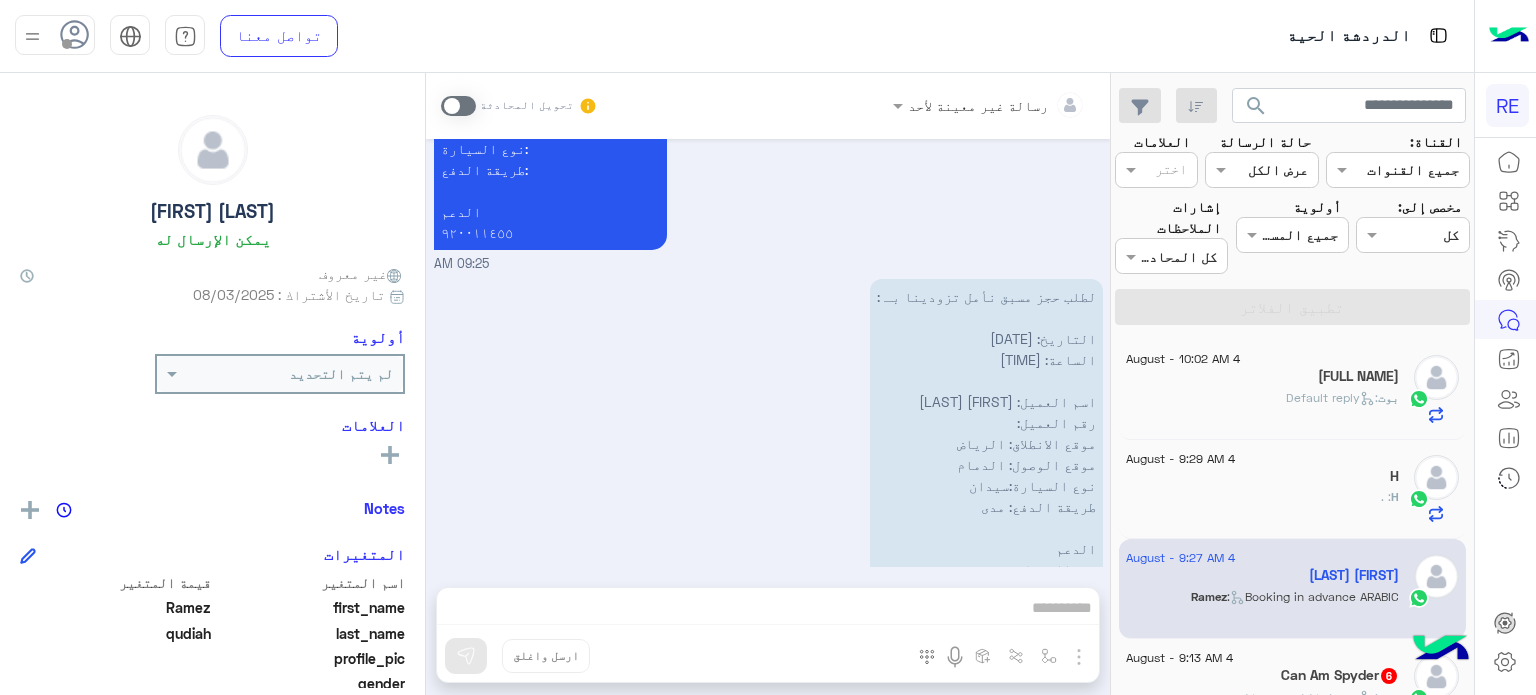 click on "رسالة غير معينة لأحد تحويل المحادثة     Aug 3, 2025  📹 شاهد شرح خطوات الحجز بالفيديو:   04:05 PM  سعدنا بتواصلك، نأمل منك توضيح استفسارك أكثر    04:05 PM  كيف انزل التطبيق   04:06 PM  تم إعادة توجيه المحادثة. للعودة إلي الرد الالي، أنقر الزر الموجود بالأسفل  عودة الى البوت     04:06 PM   قام {{agentName}} بتحويل المحادثة إلى فريق {{teamName}} [LAST] [FIRST]   04:06 PM       [LAST] [FIRST] طلب التحدث إلى مسؤول بشري   04:06 PM       عودة الى البوت    04:06 PM
اهلًا بك في تطبيق رحلة 👋
Welcome to Rehla  👋
من فضلك أختر لغة التواصل
Please choose your preferred Language
English   عربي     04:06 PM   [LAST] [FIRST] غادر المحادثة   04:06 PM       عربي    04:06 PM  هل أنت ؟   كابتن 👨🏻‍✈️   لا" at bounding box center [768, 388] 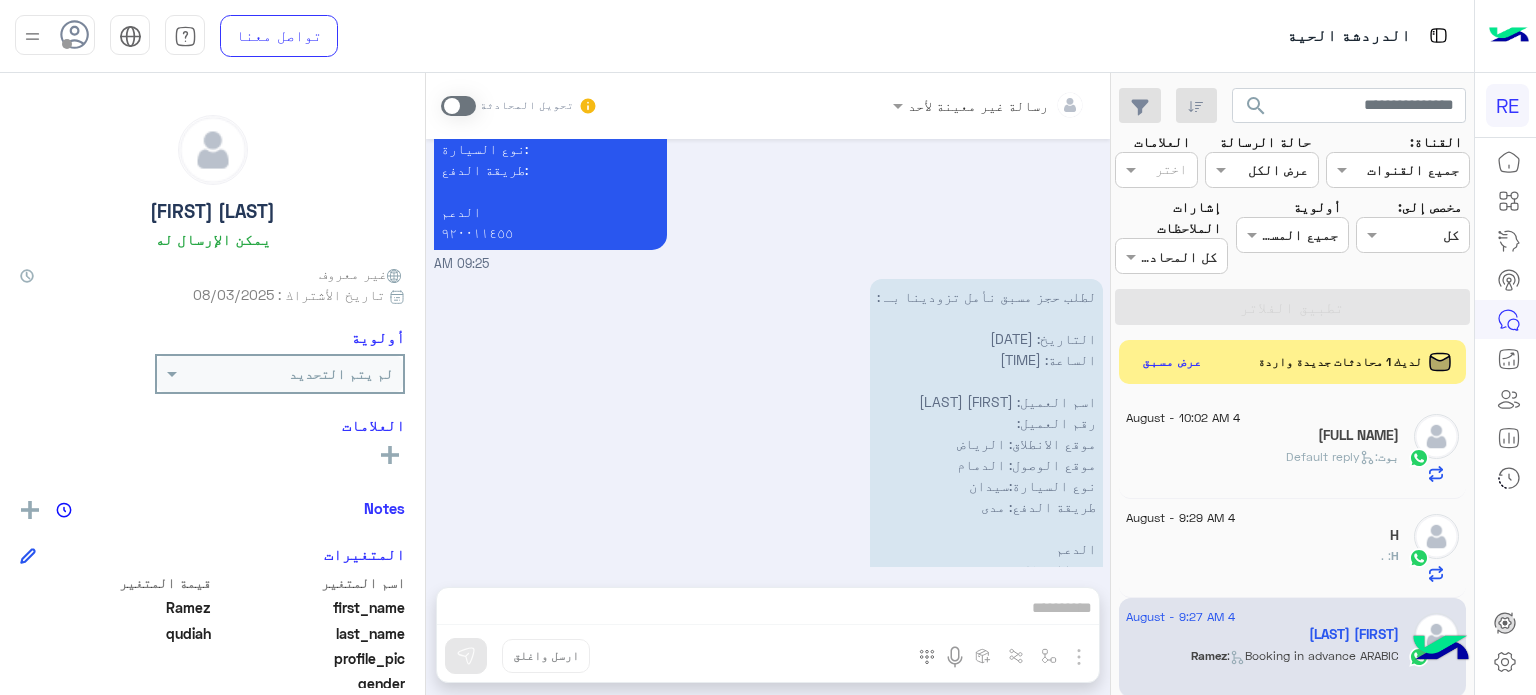click at bounding box center (458, 106) 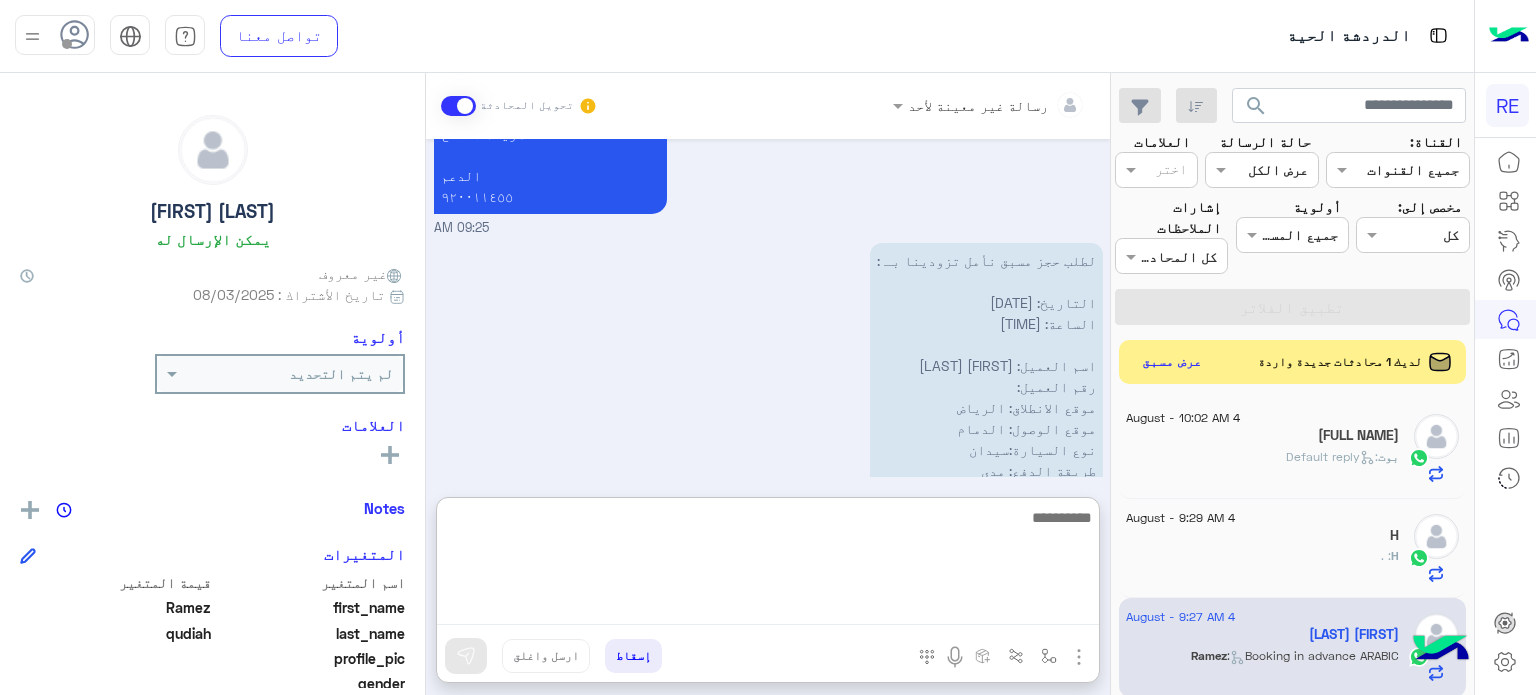 click at bounding box center (768, 565) 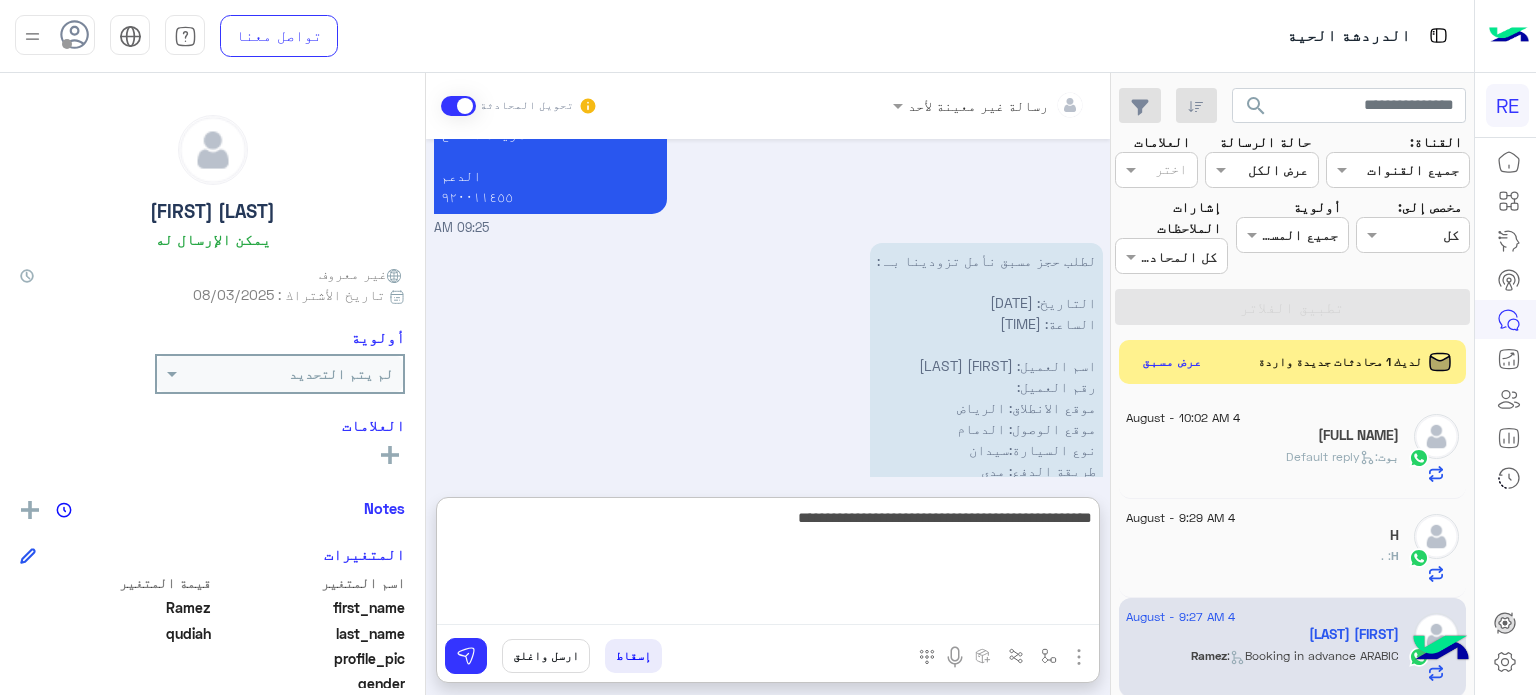 type on "**********" 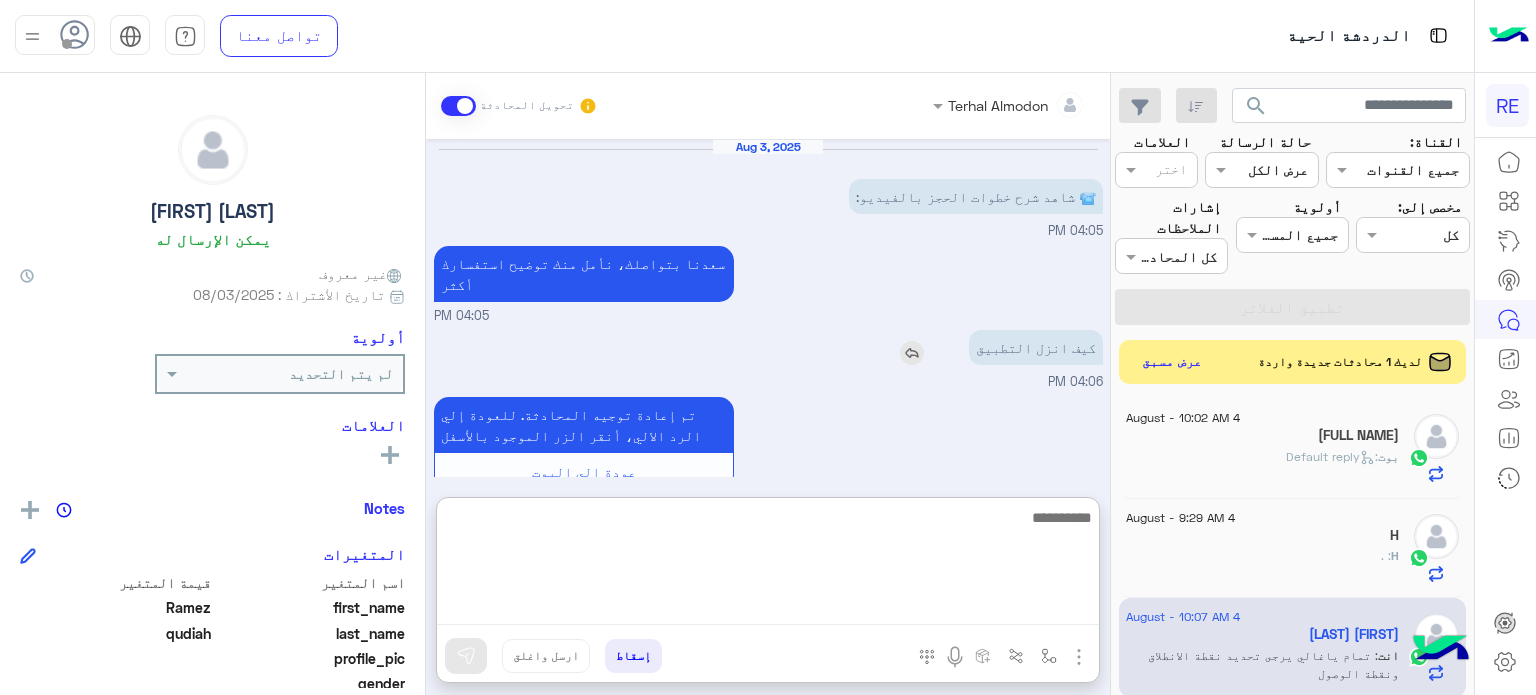scroll, scrollTop: 3575, scrollLeft: 0, axis: vertical 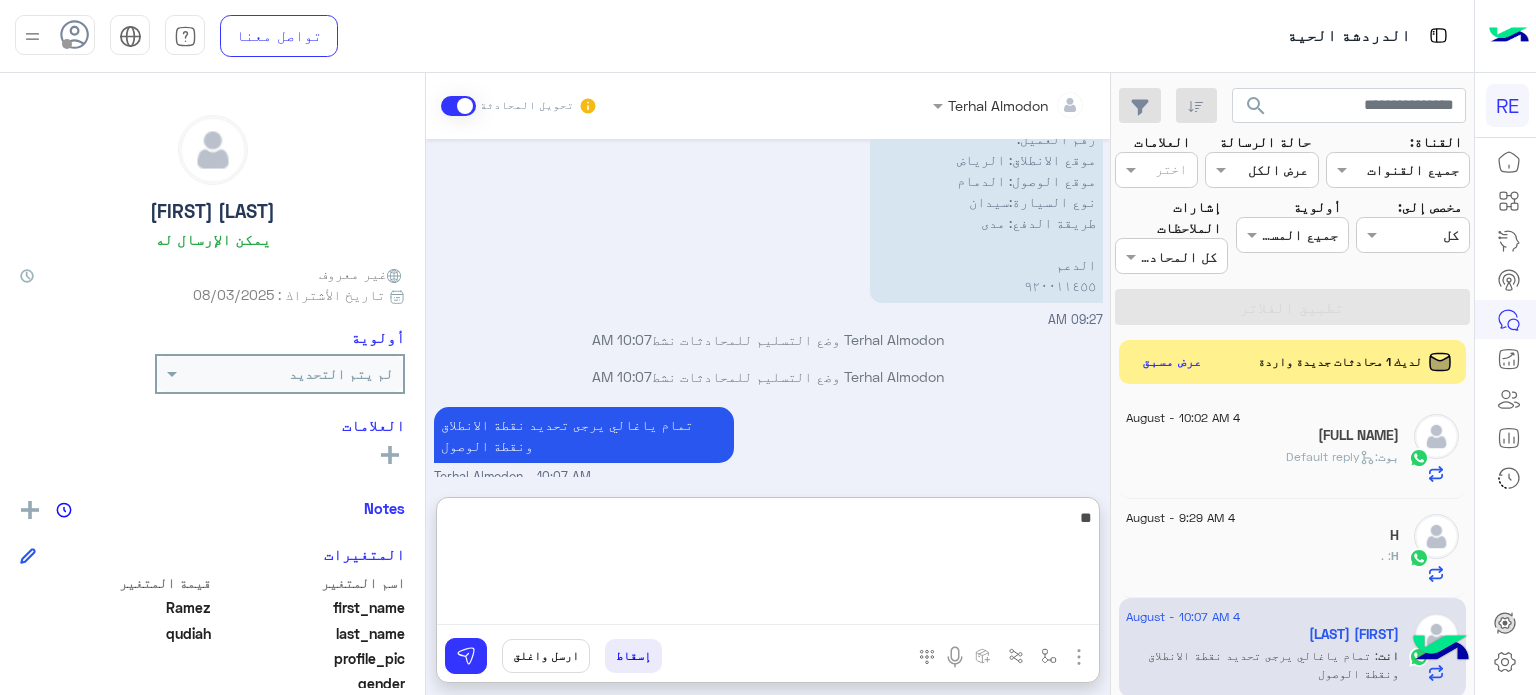type on "*" 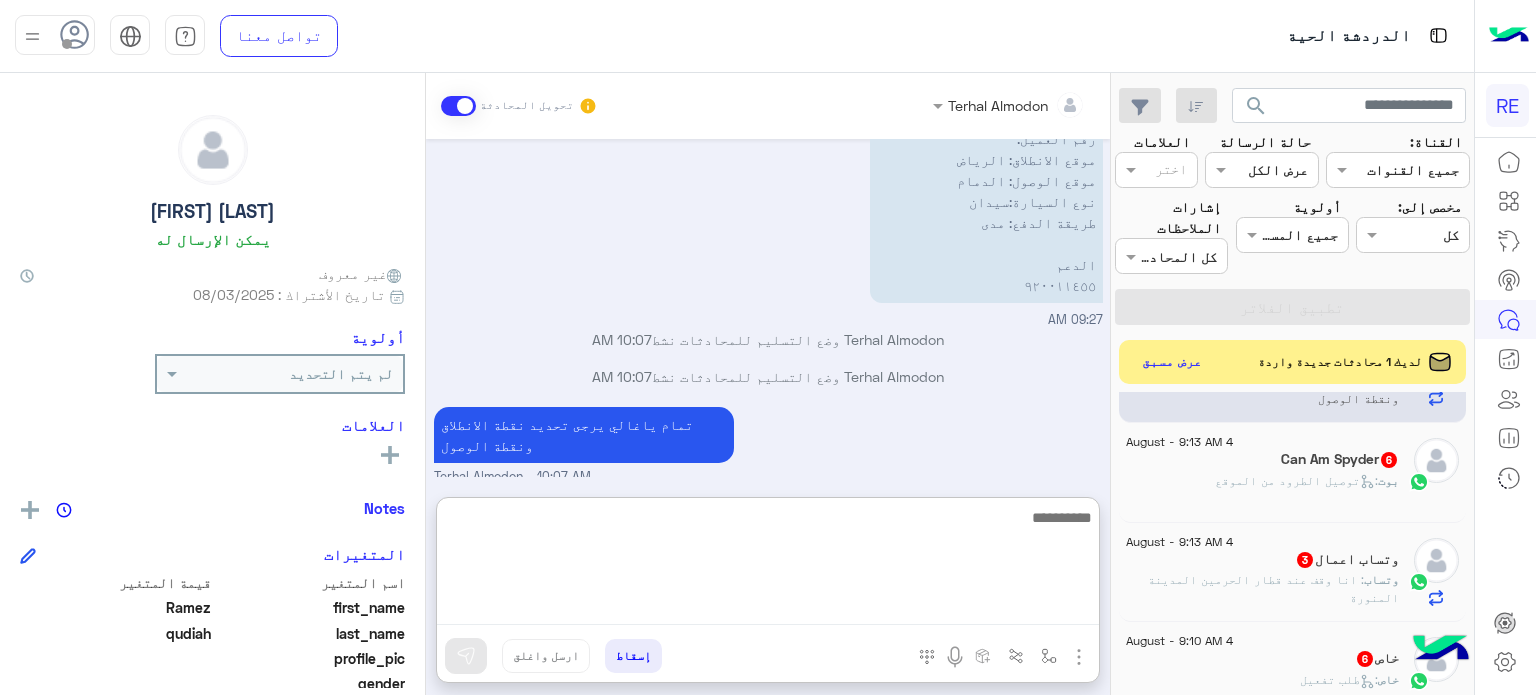 scroll, scrollTop: 276, scrollLeft: 0, axis: vertical 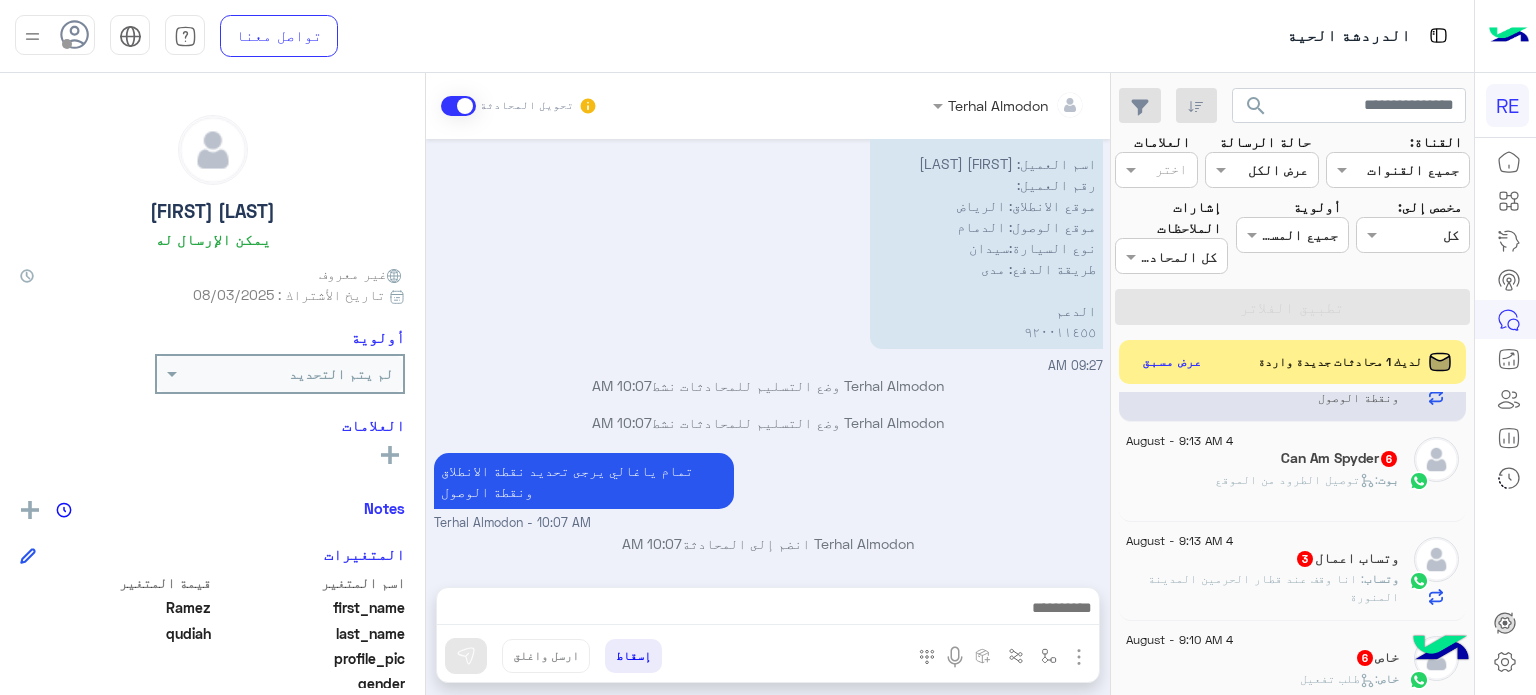 click on "Can Am Spyder  6" 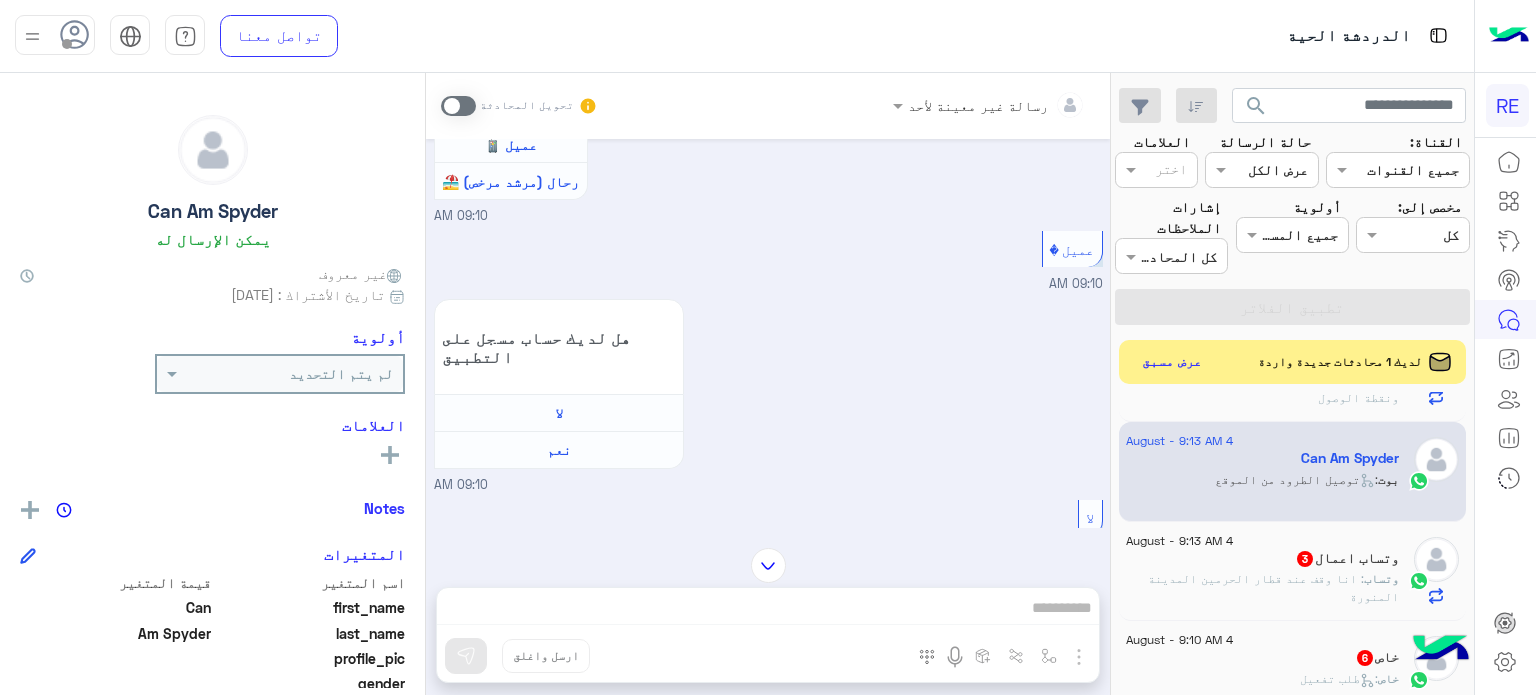 scroll, scrollTop: 534, scrollLeft: 0, axis: vertical 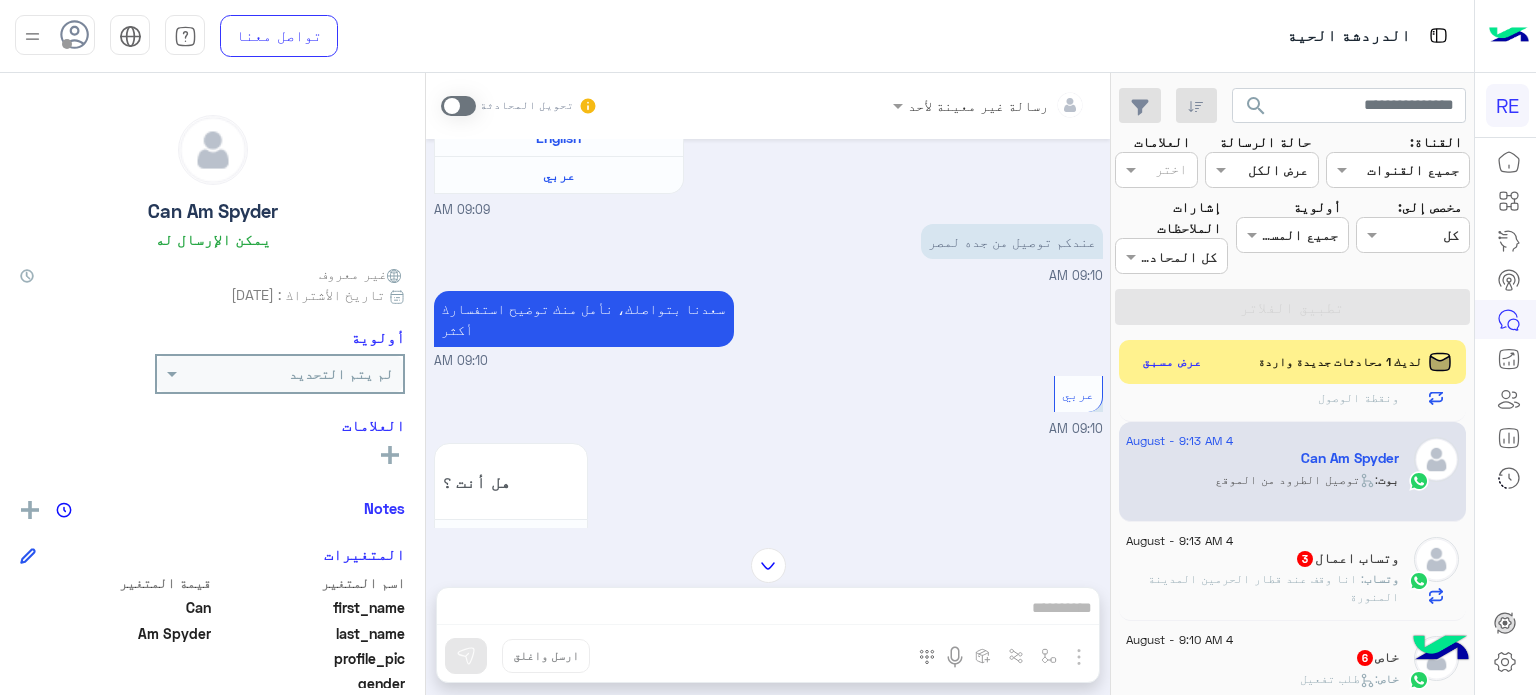click at bounding box center [458, 106] 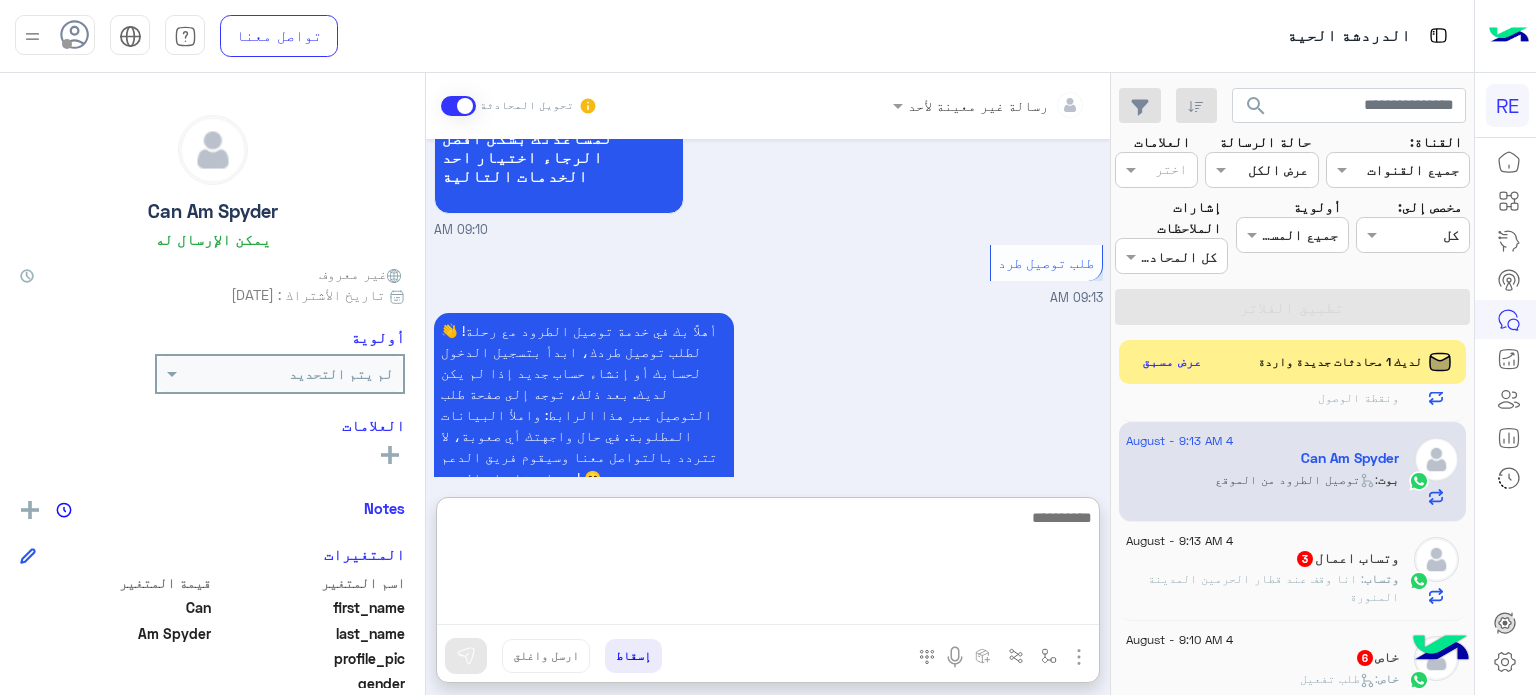 click at bounding box center (768, 565) 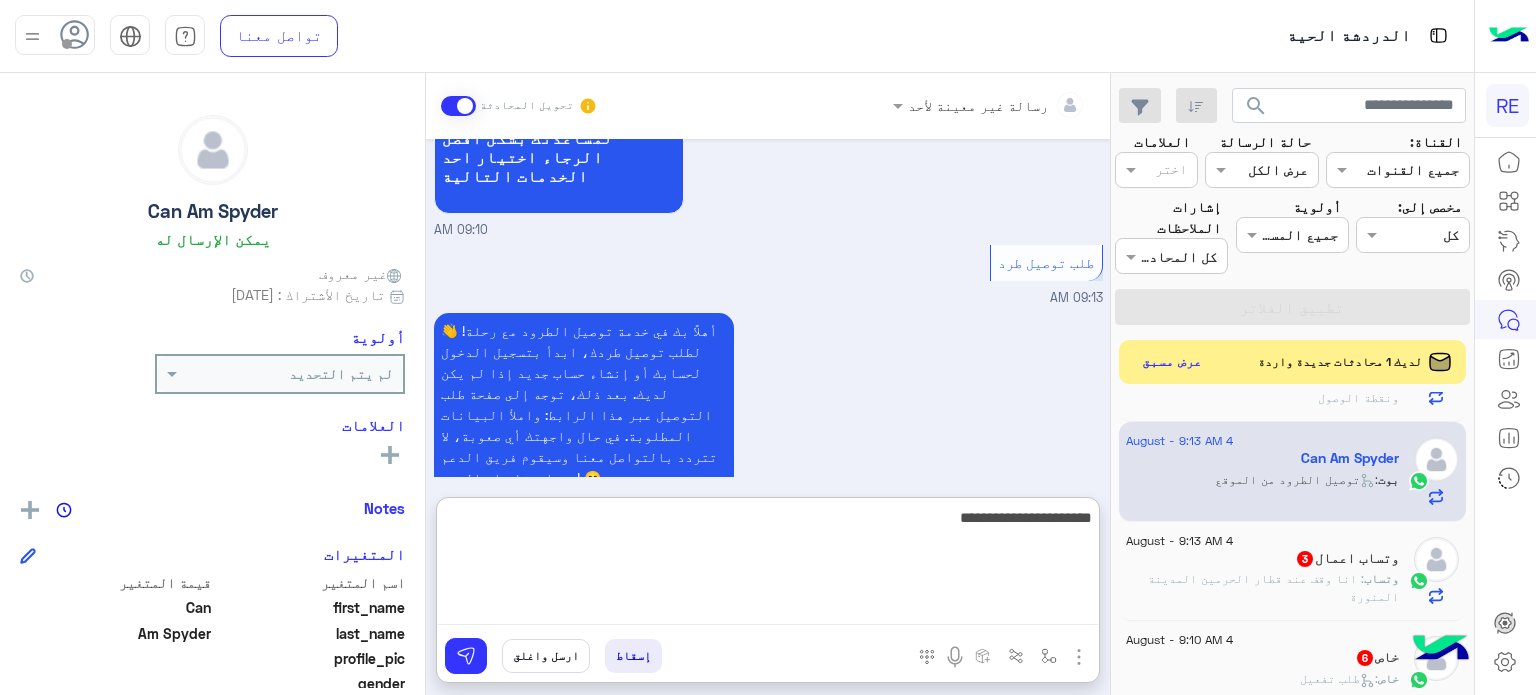 type on "**********" 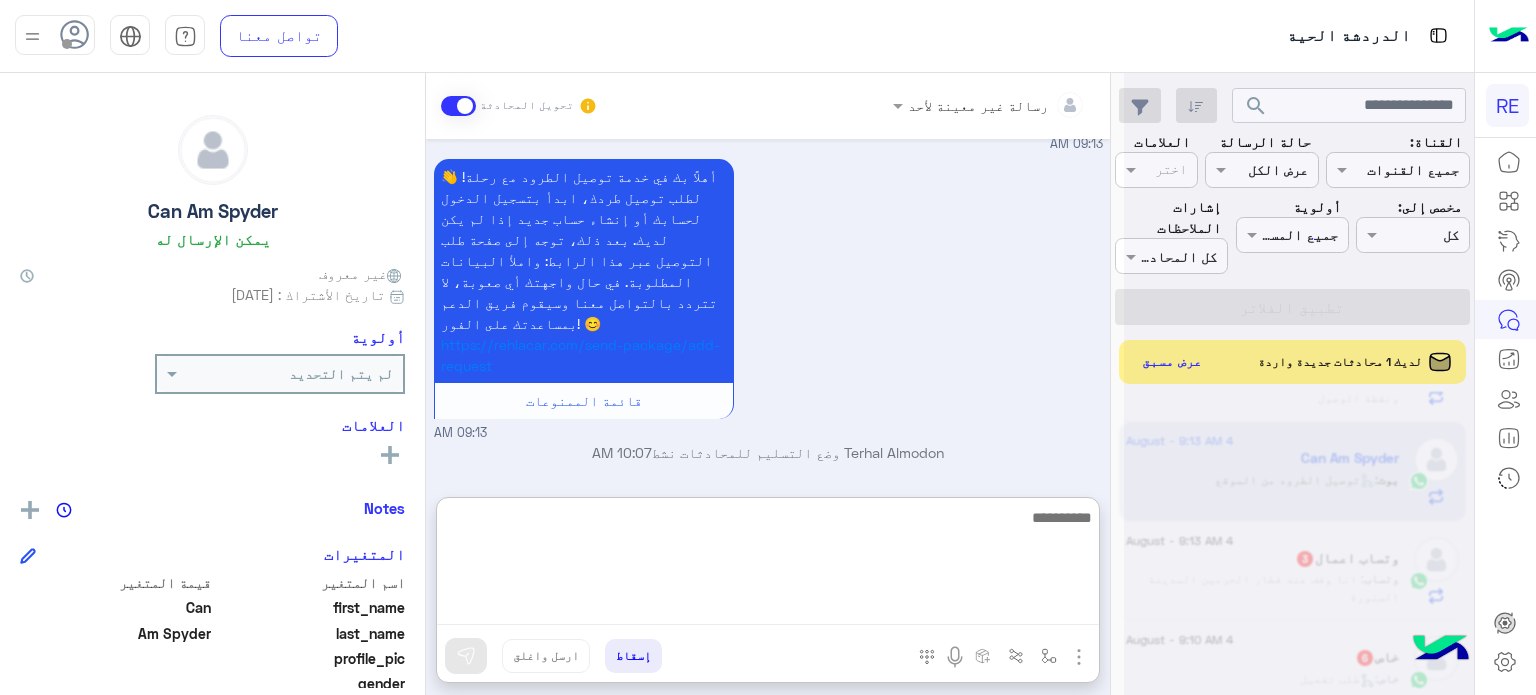 scroll, scrollTop: 1726, scrollLeft: 0, axis: vertical 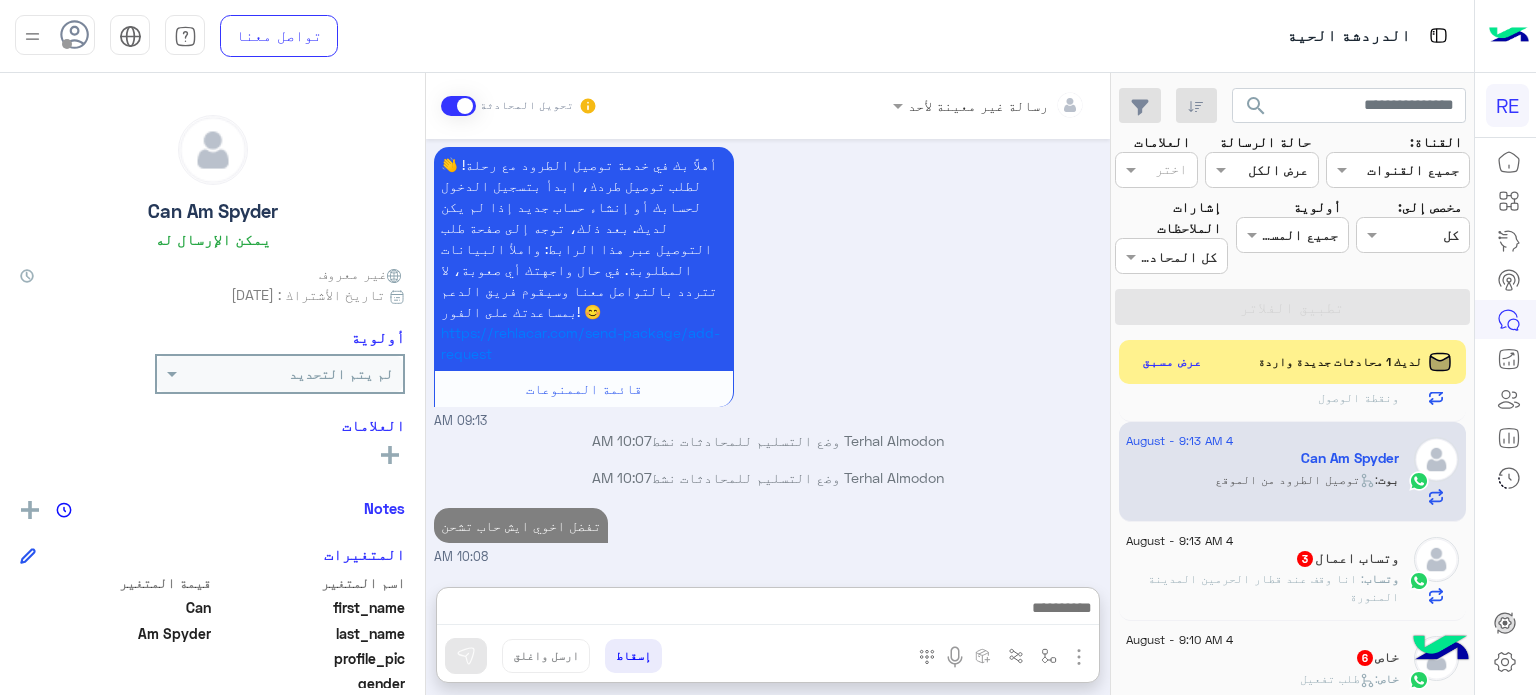 click on "4 August - 9:13 AM" 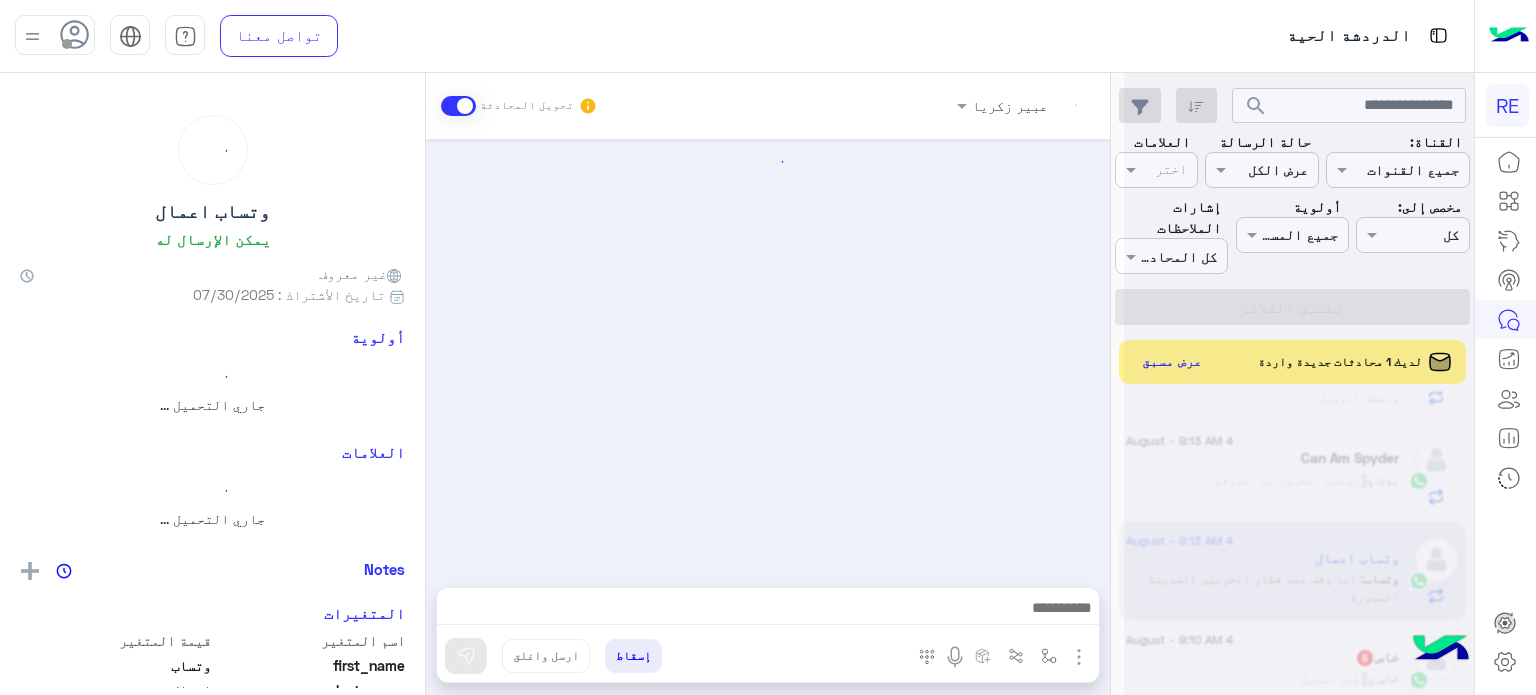 scroll, scrollTop: 270, scrollLeft: 0, axis: vertical 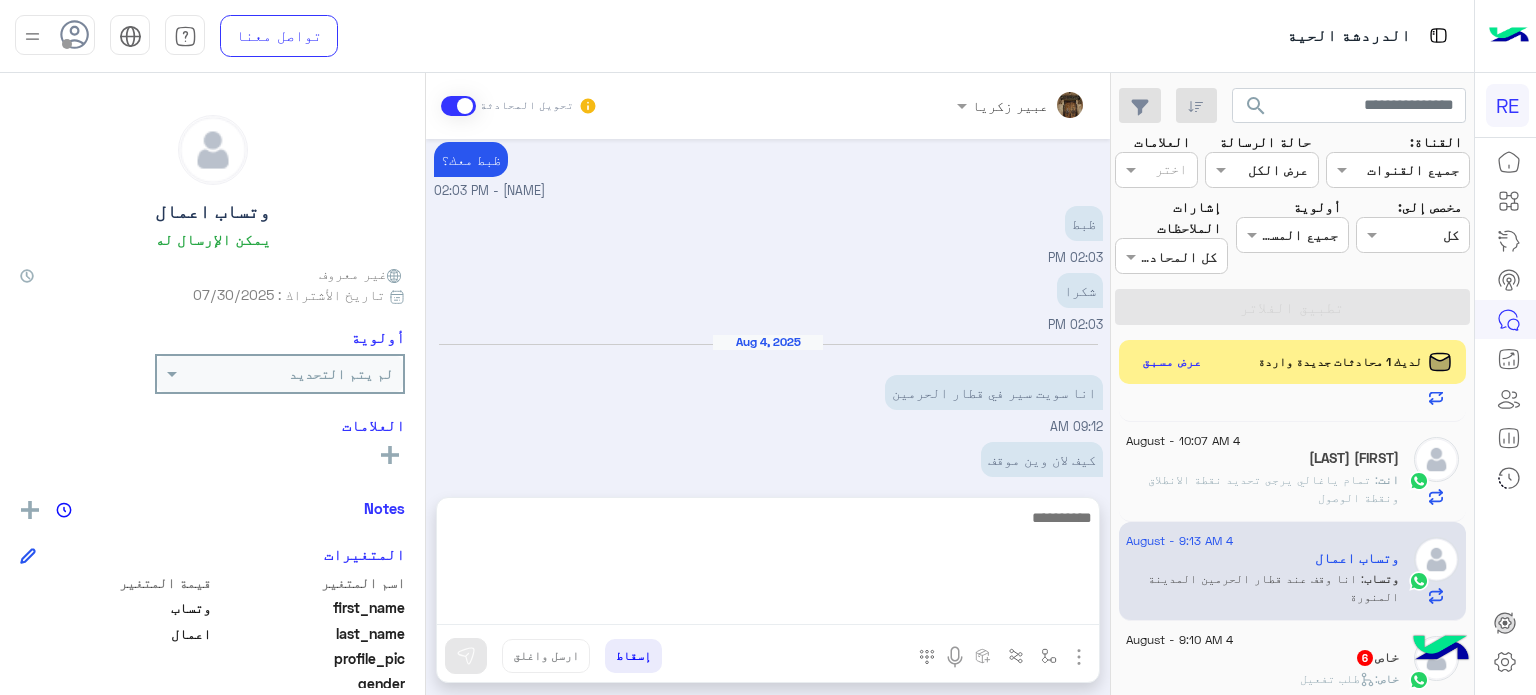click at bounding box center [768, 565] 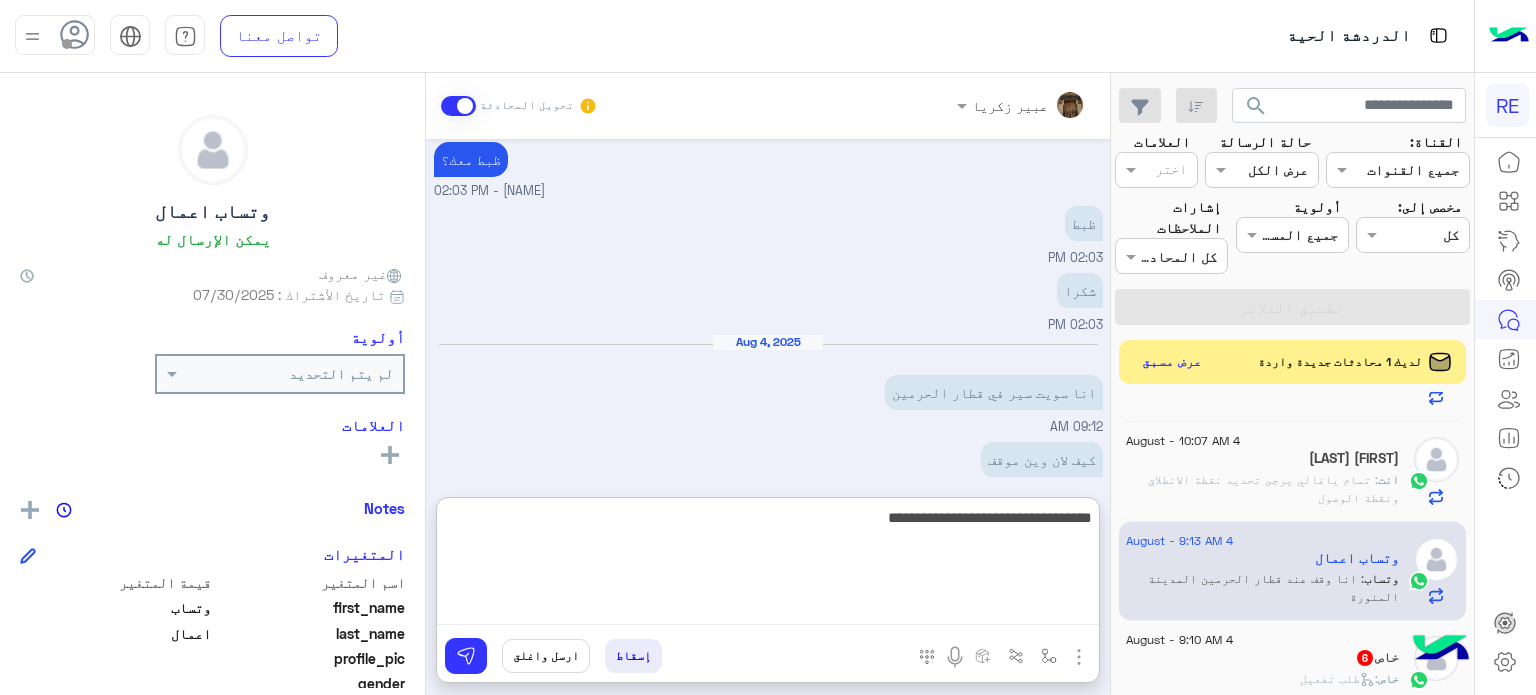 type on "**********" 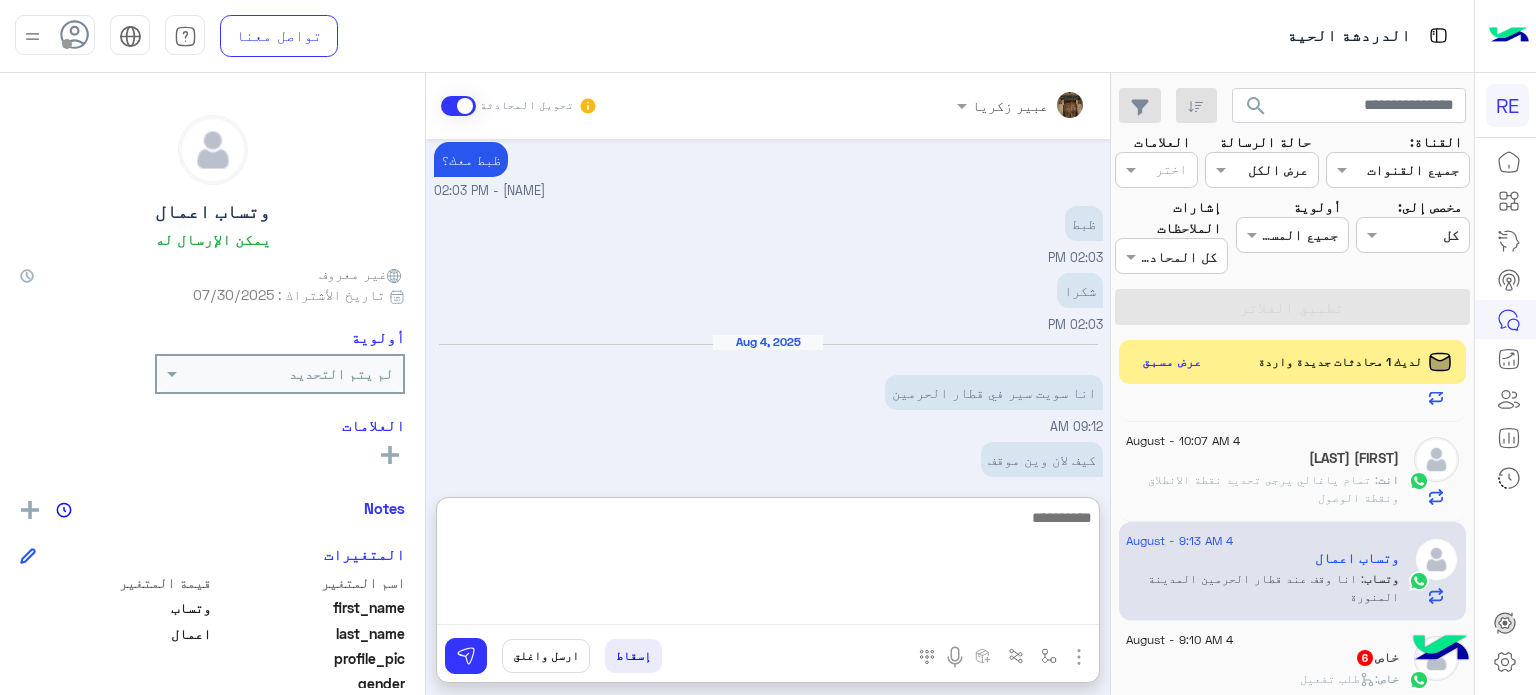 scroll, scrollTop: 424, scrollLeft: 0, axis: vertical 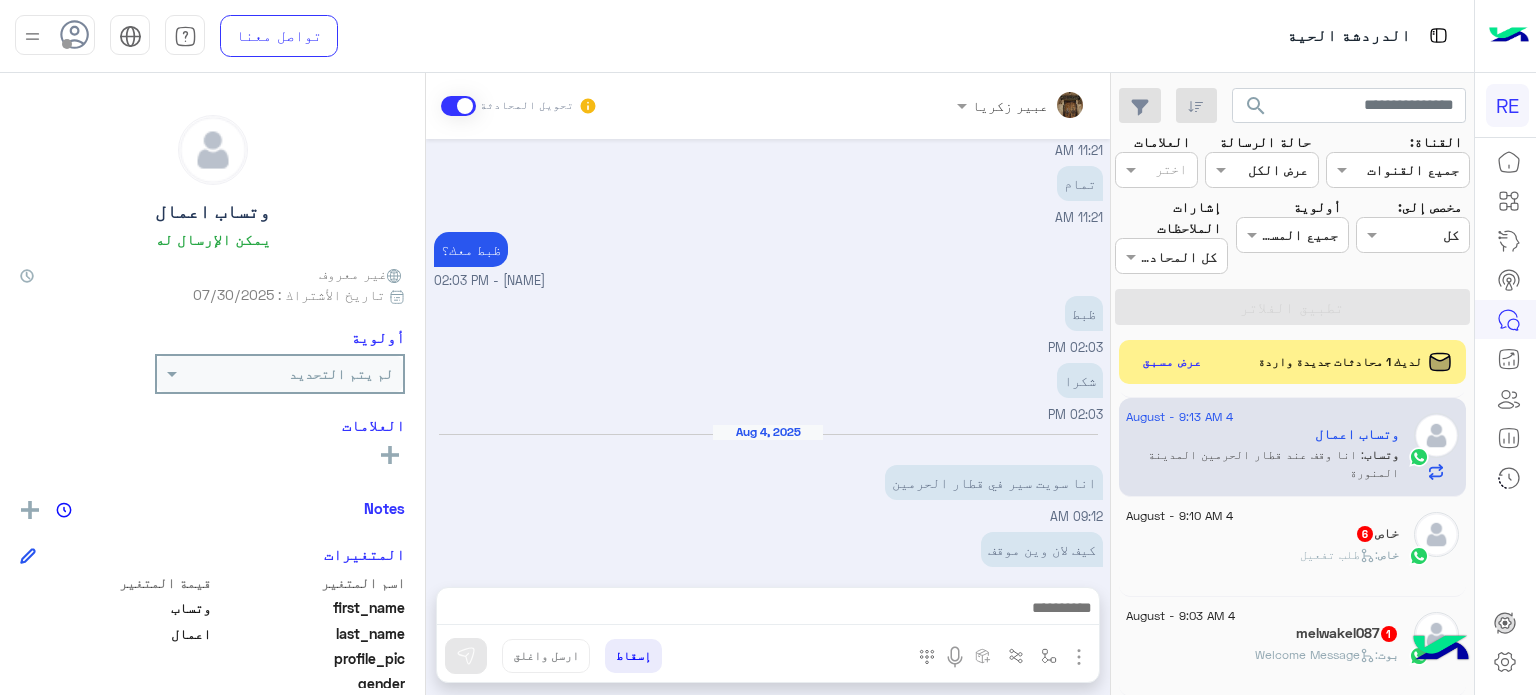 click on "خاص :   طلب تفعيل" 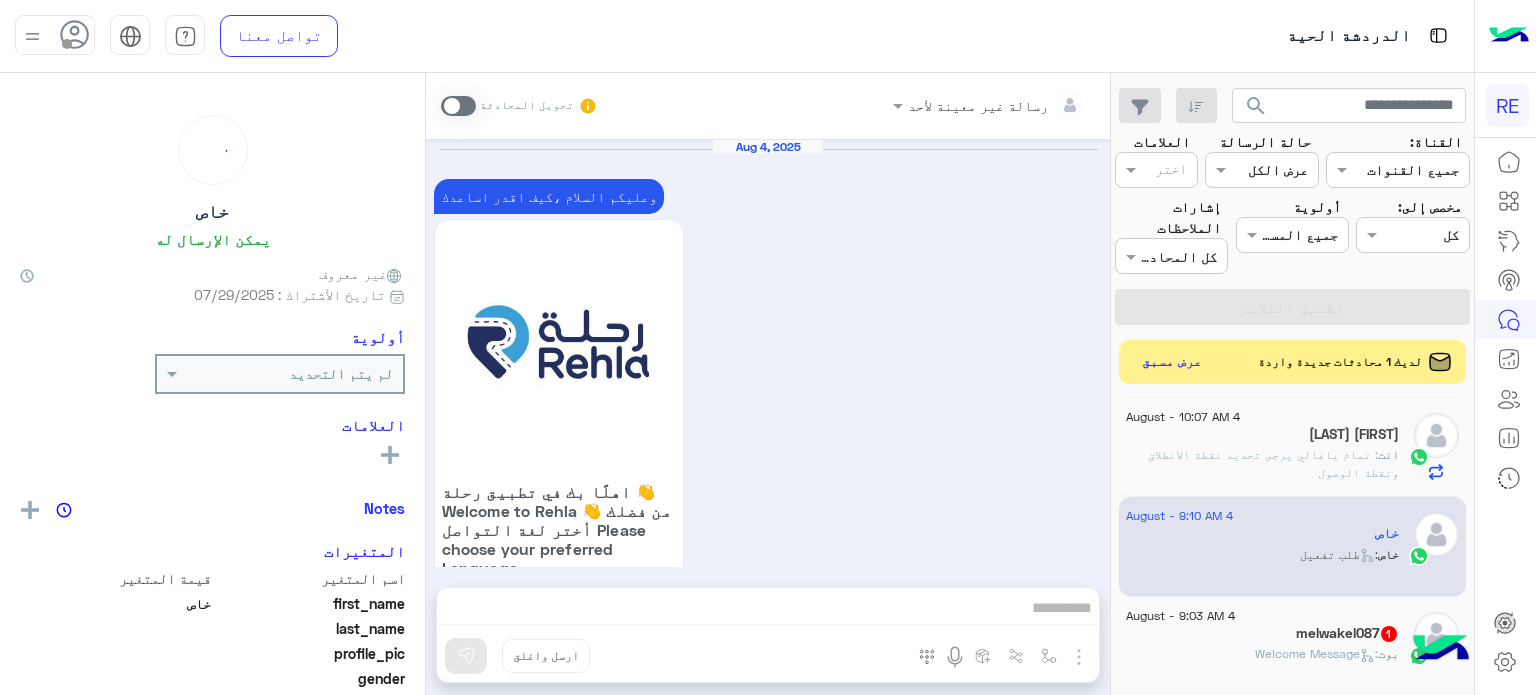 scroll, scrollTop: 1846, scrollLeft: 0, axis: vertical 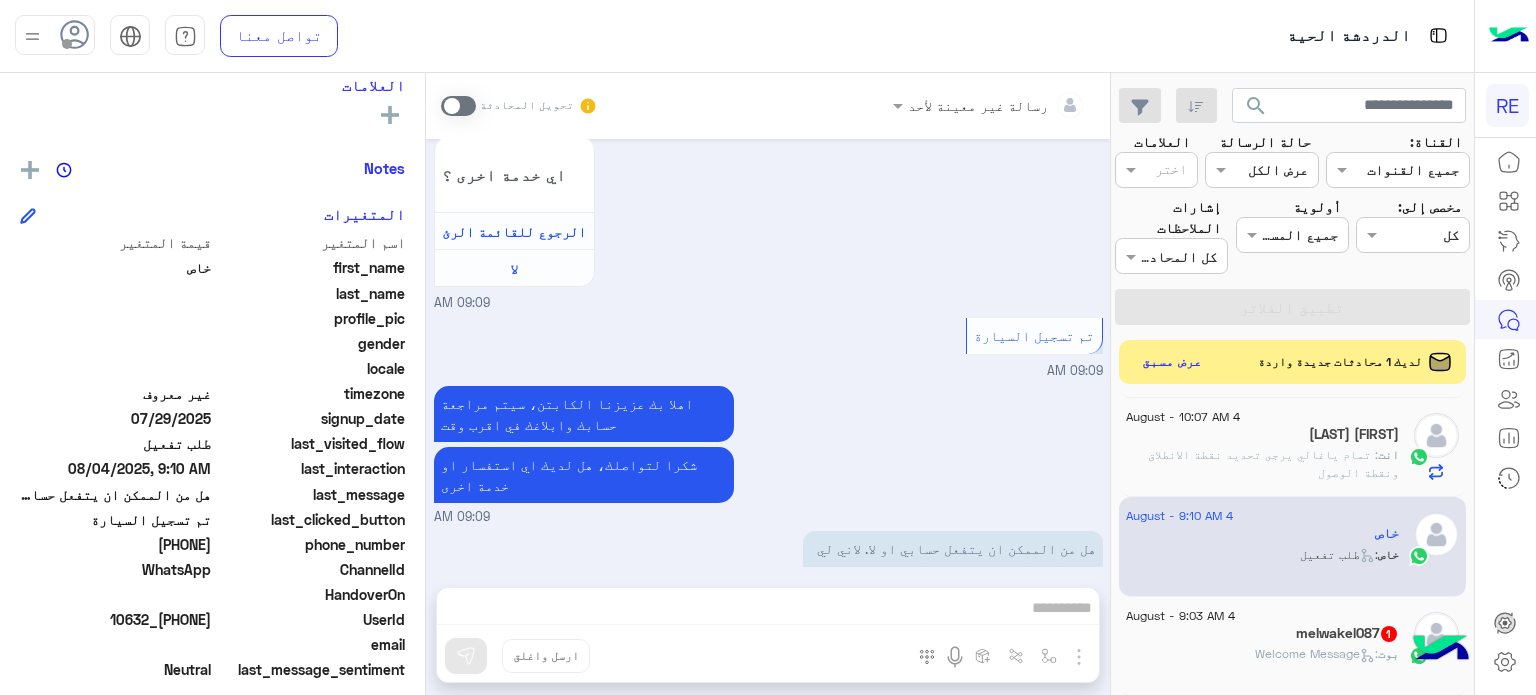 drag, startPoint x: 157, startPoint y: 544, endPoint x: 85, endPoint y: 549, distance: 72.1734 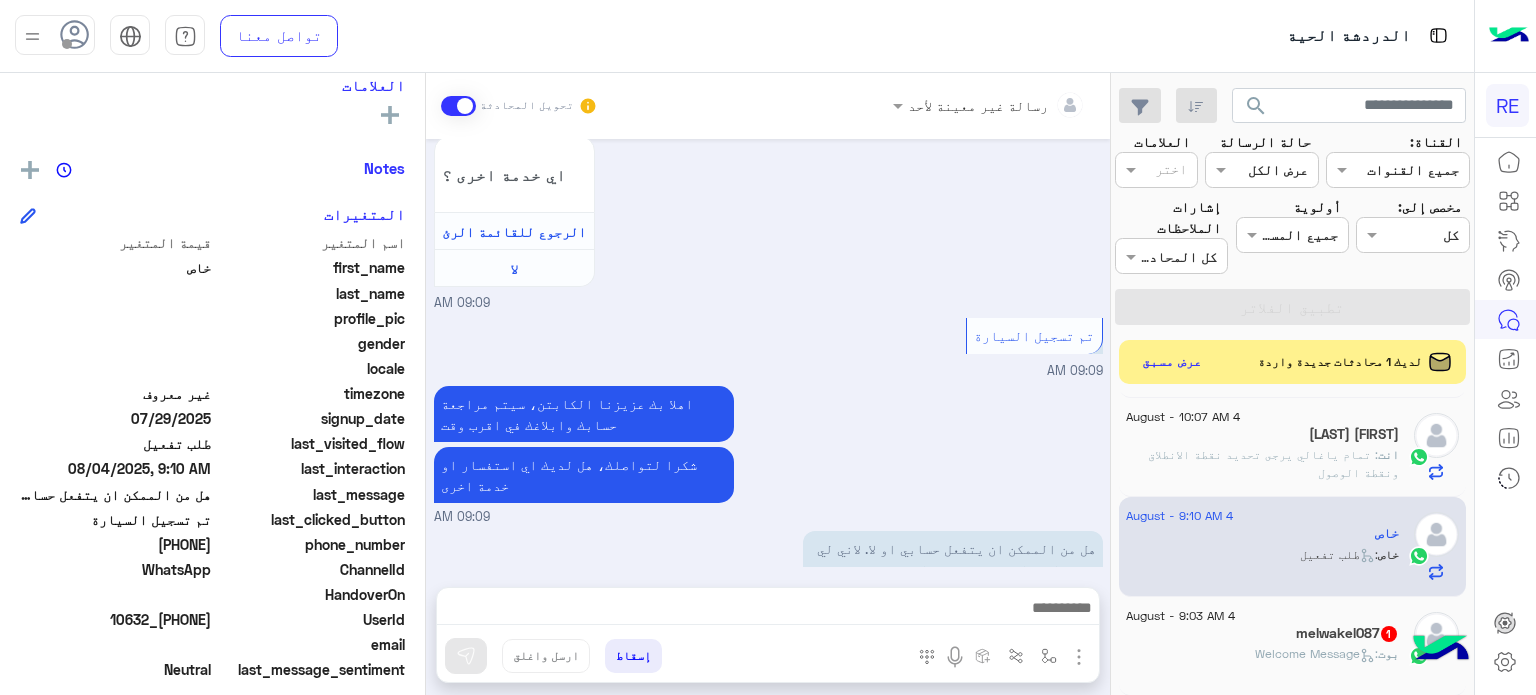 scroll, scrollTop: 1882, scrollLeft: 0, axis: vertical 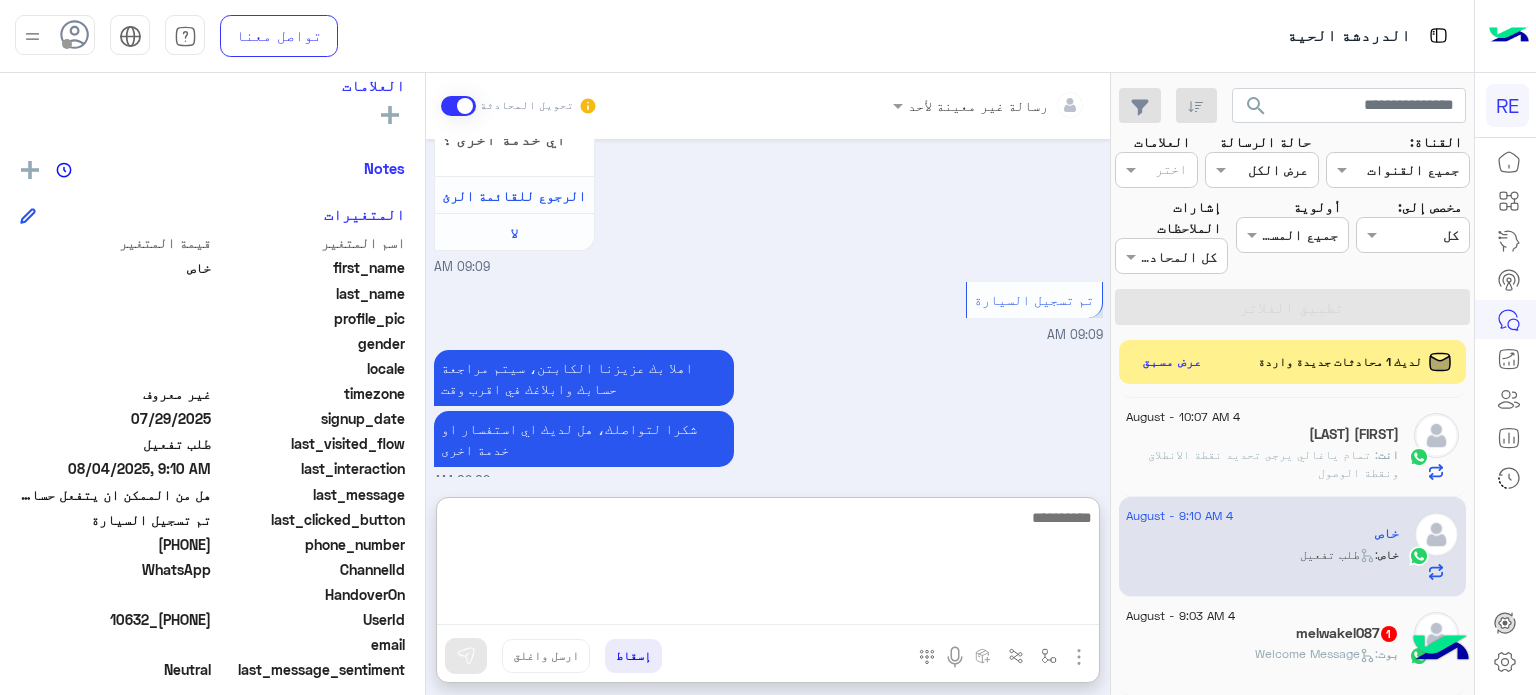 click at bounding box center (768, 565) 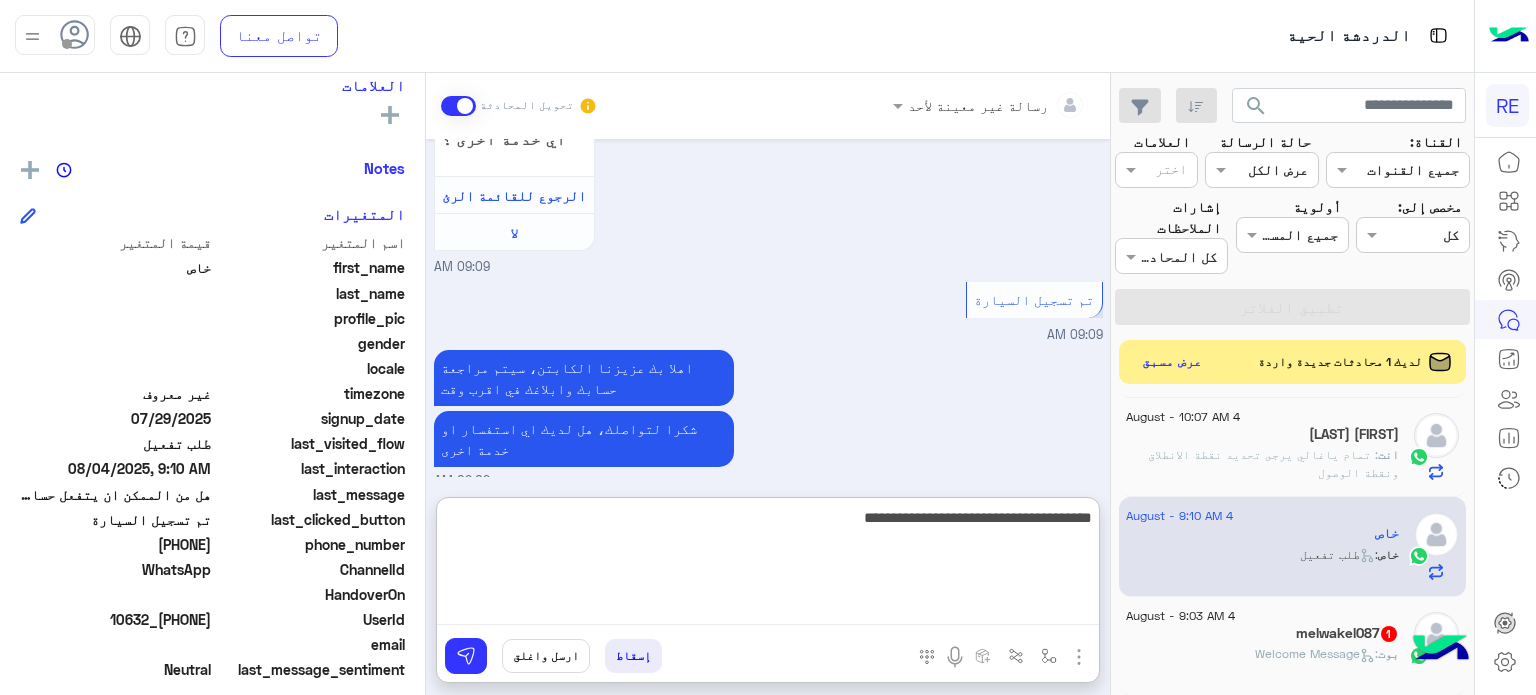 type on "**********" 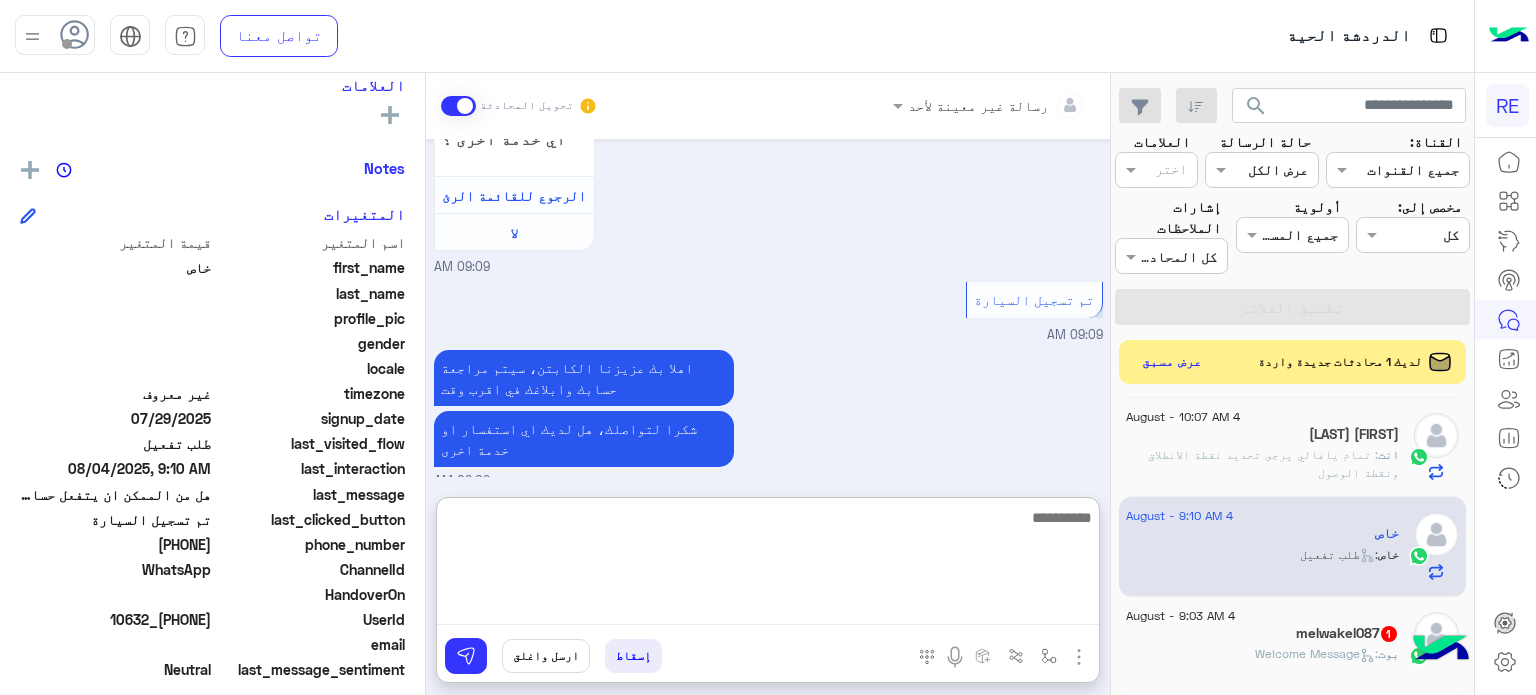 scroll, scrollTop: 2036, scrollLeft: 0, axis: vertical 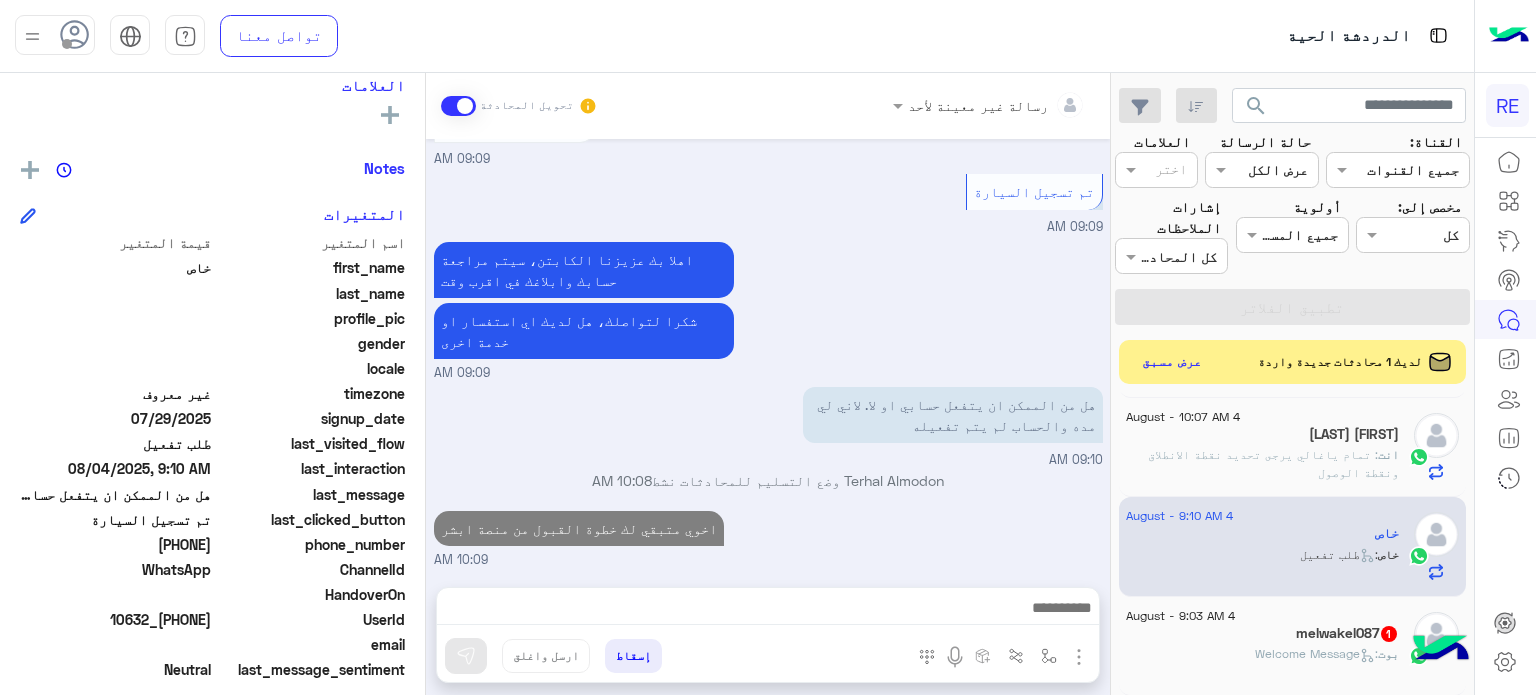 click on "بوت :   Welcome Message" 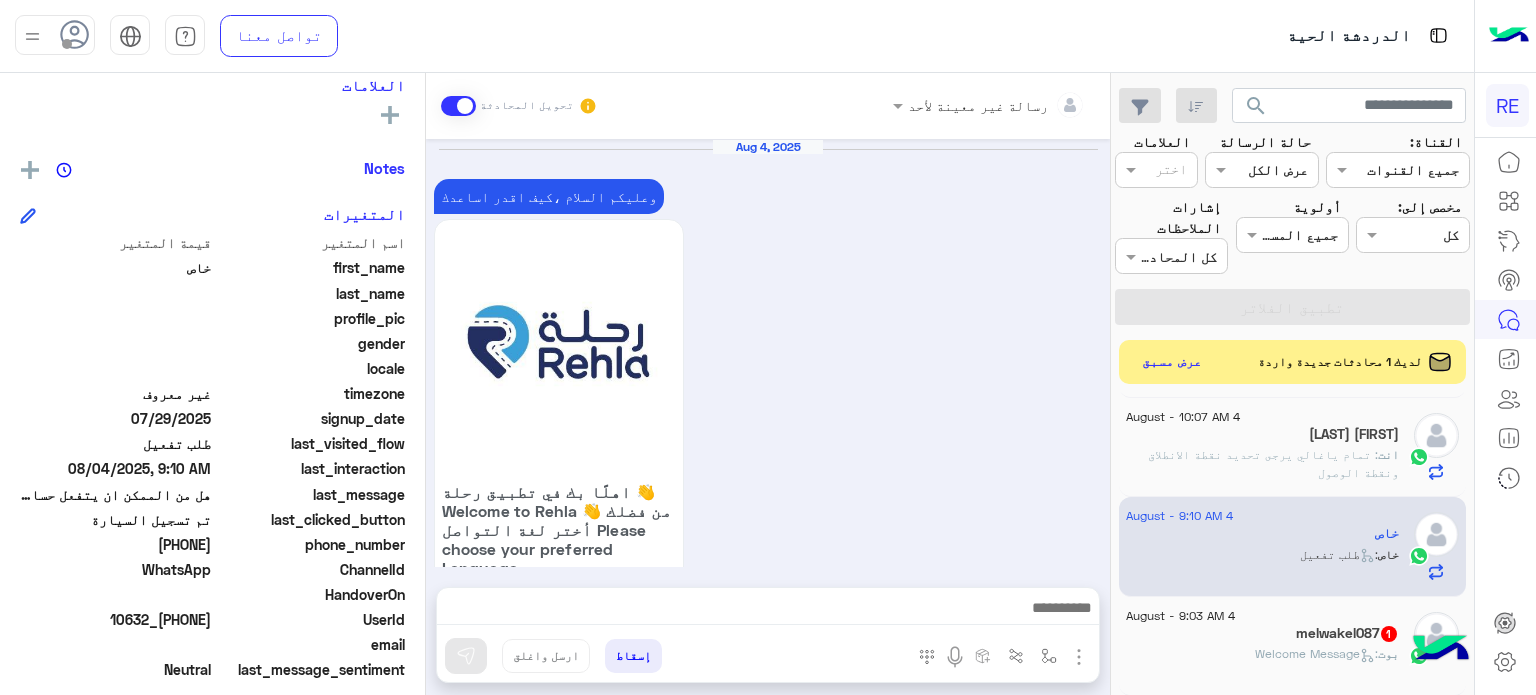 scroll, scrollTop: 367, scrollLeft: 0, axis: vertical 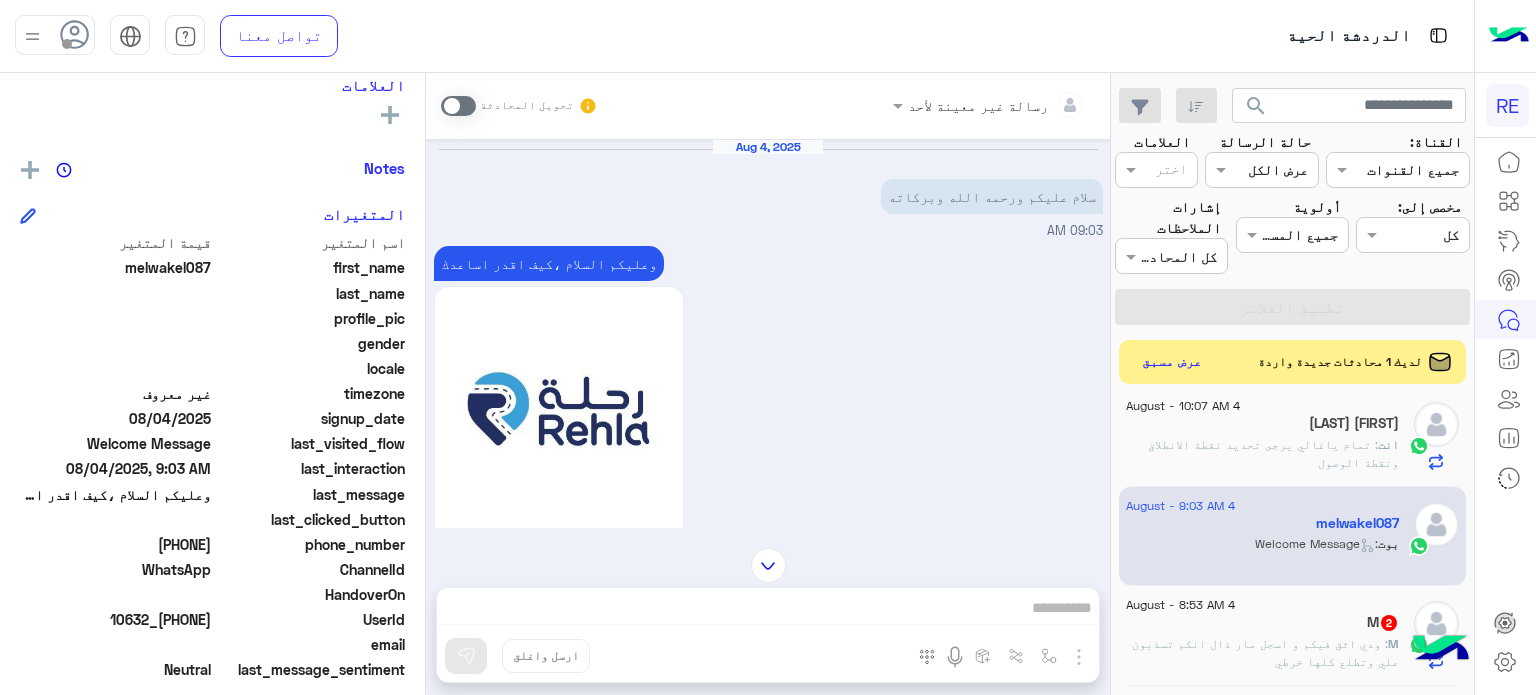 click on ": ودي اثق فيكم و اسجل مار ذال انكم تسذبون علي وتطلع كلها خرطي" 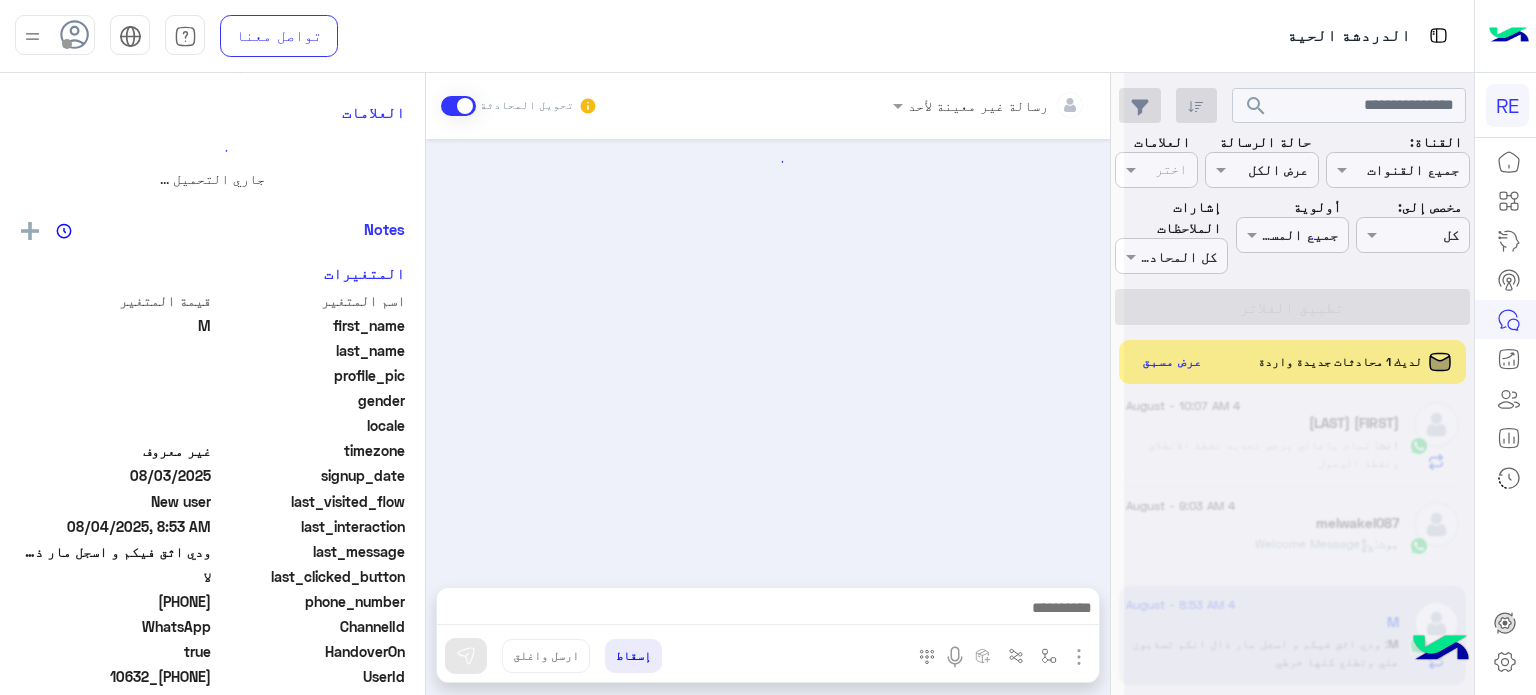scroll, scrollTop: 367, scrollLeft: 0, axis: vertical 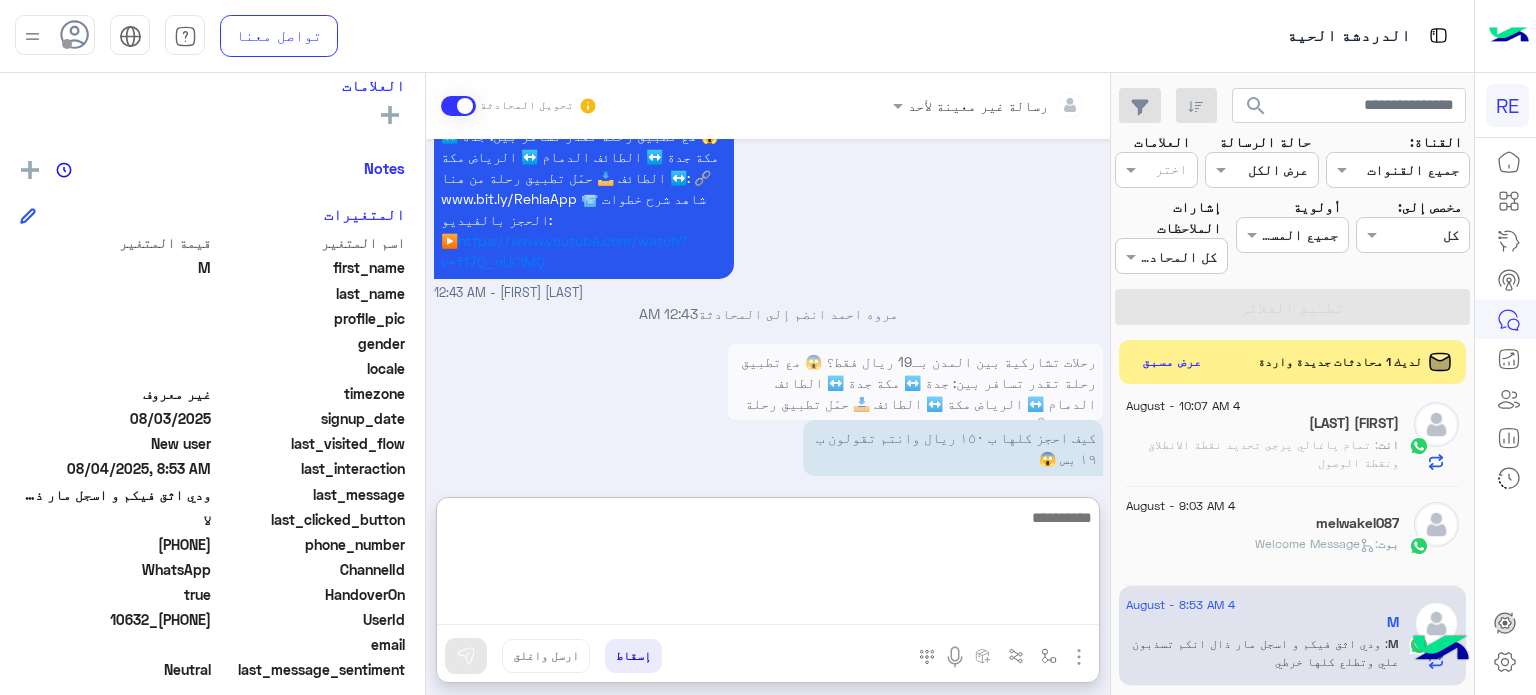 click at bounding box center (768, 565) 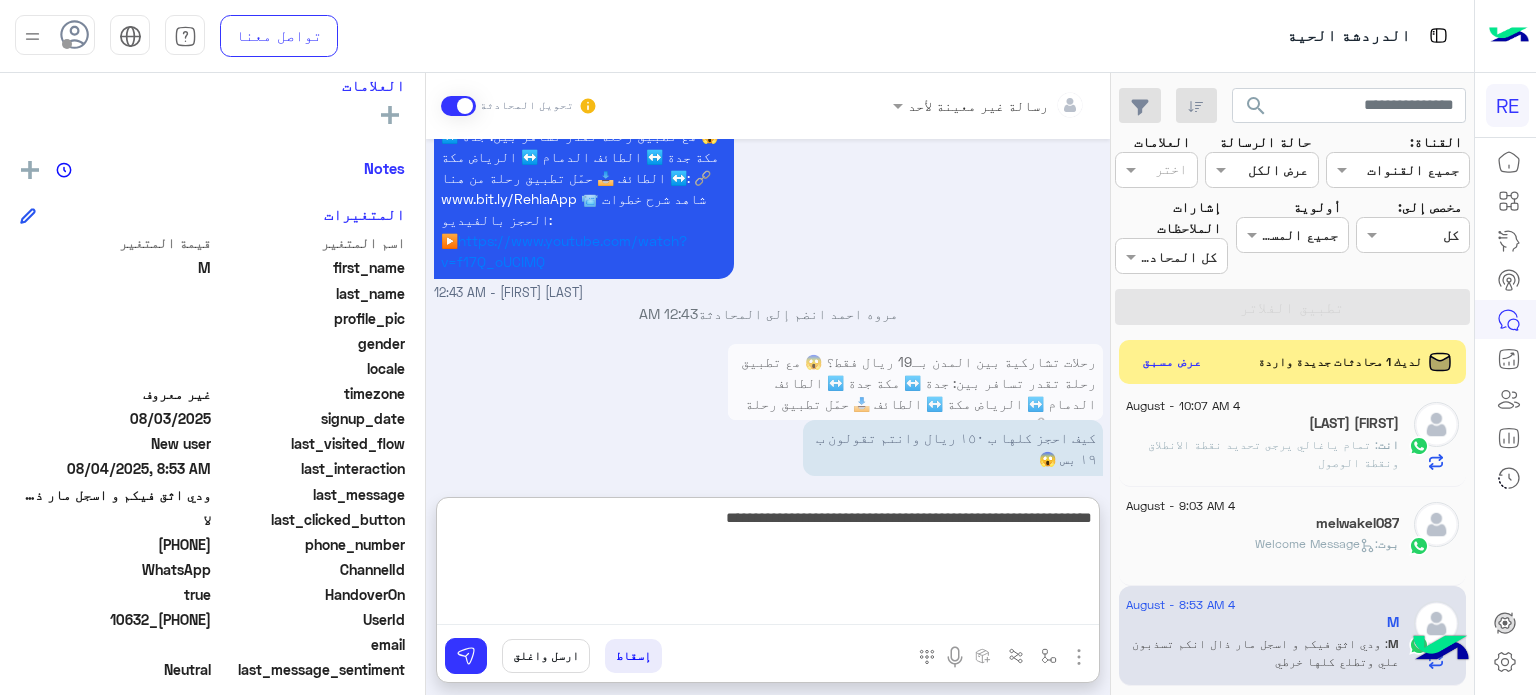 click on "**********" at bounding box center (768, 565) 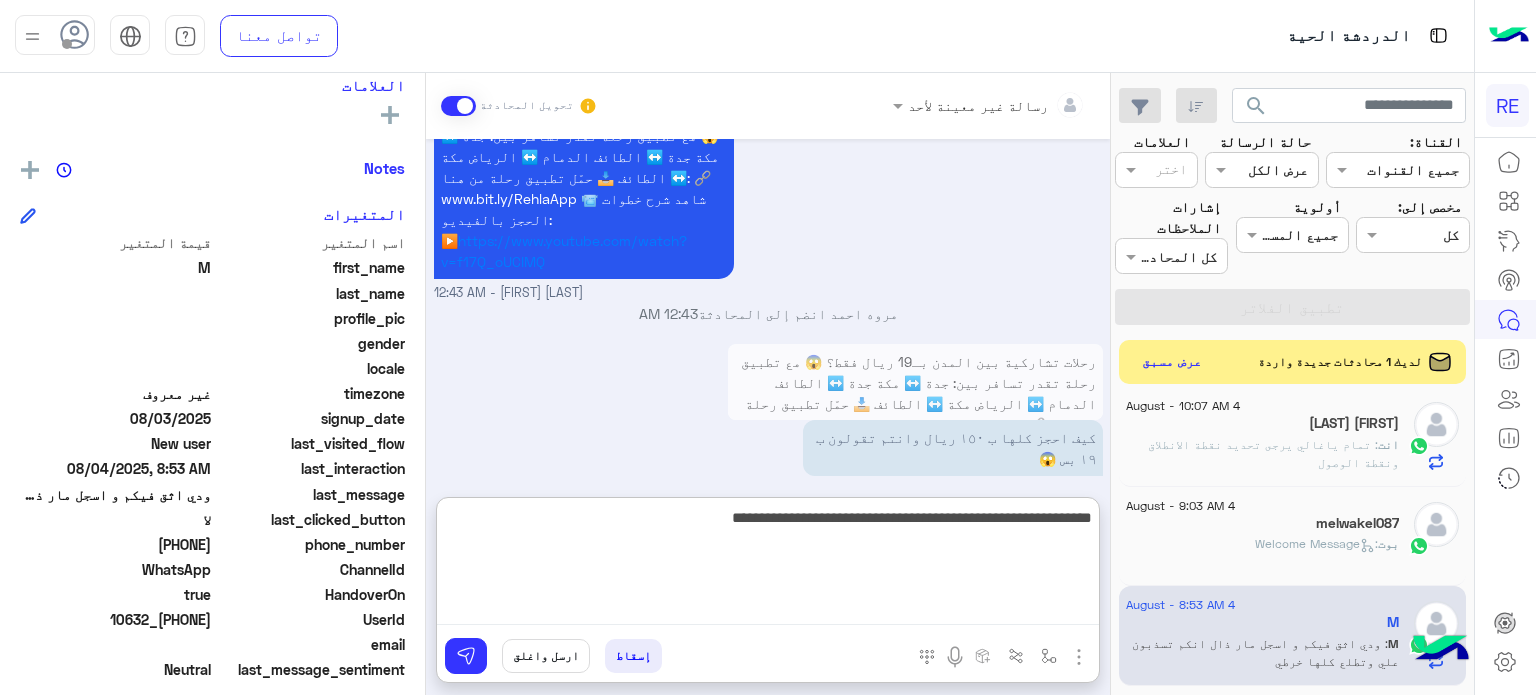 type on "**********" 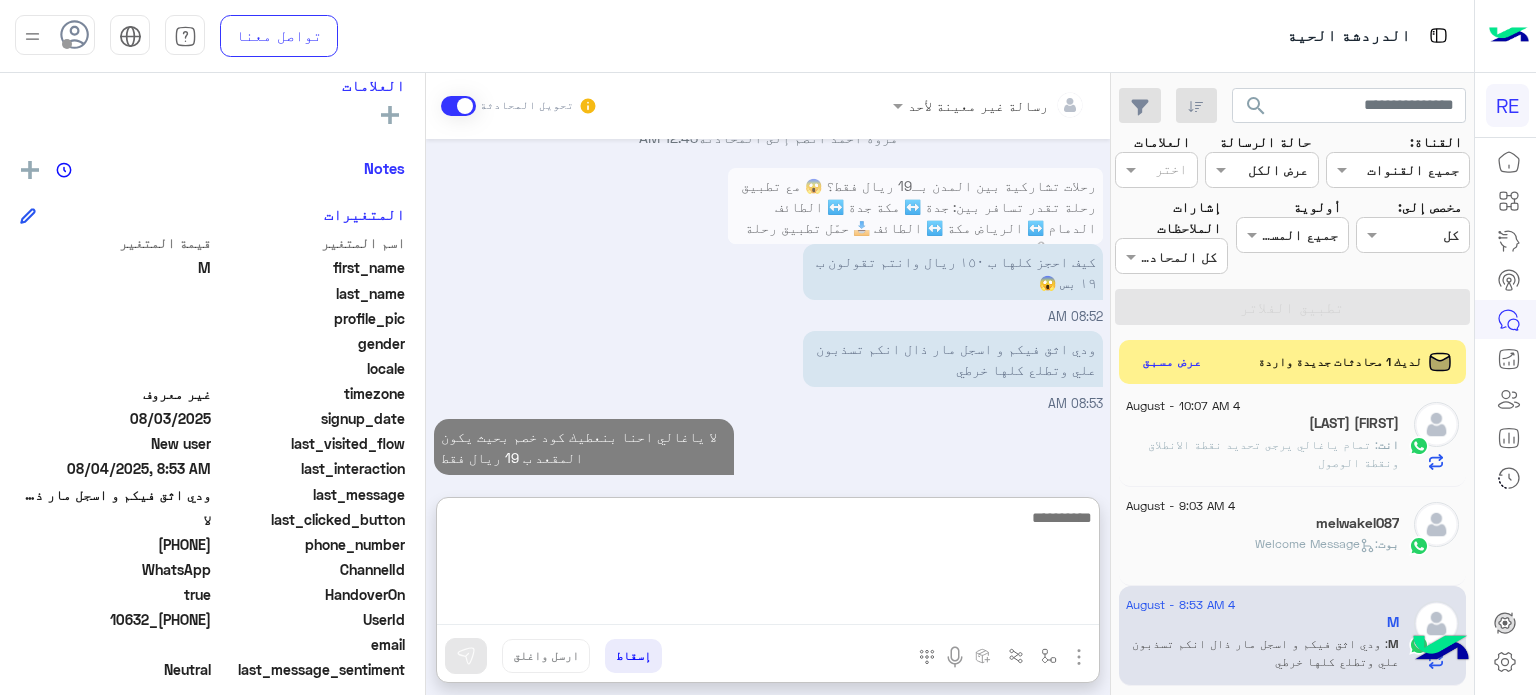 scroll, scrollTop: 848, scrollLeft: 0, axis: vertical 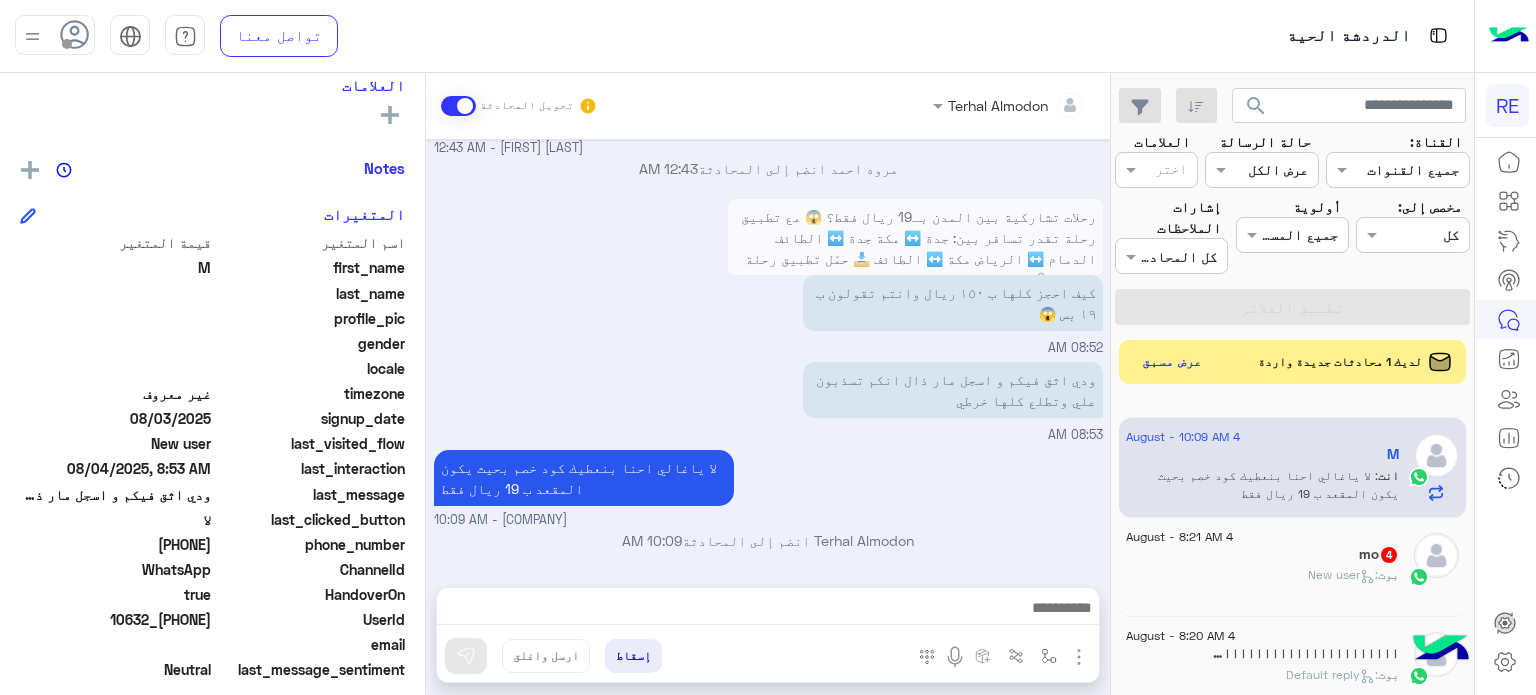 click on ":   New user" 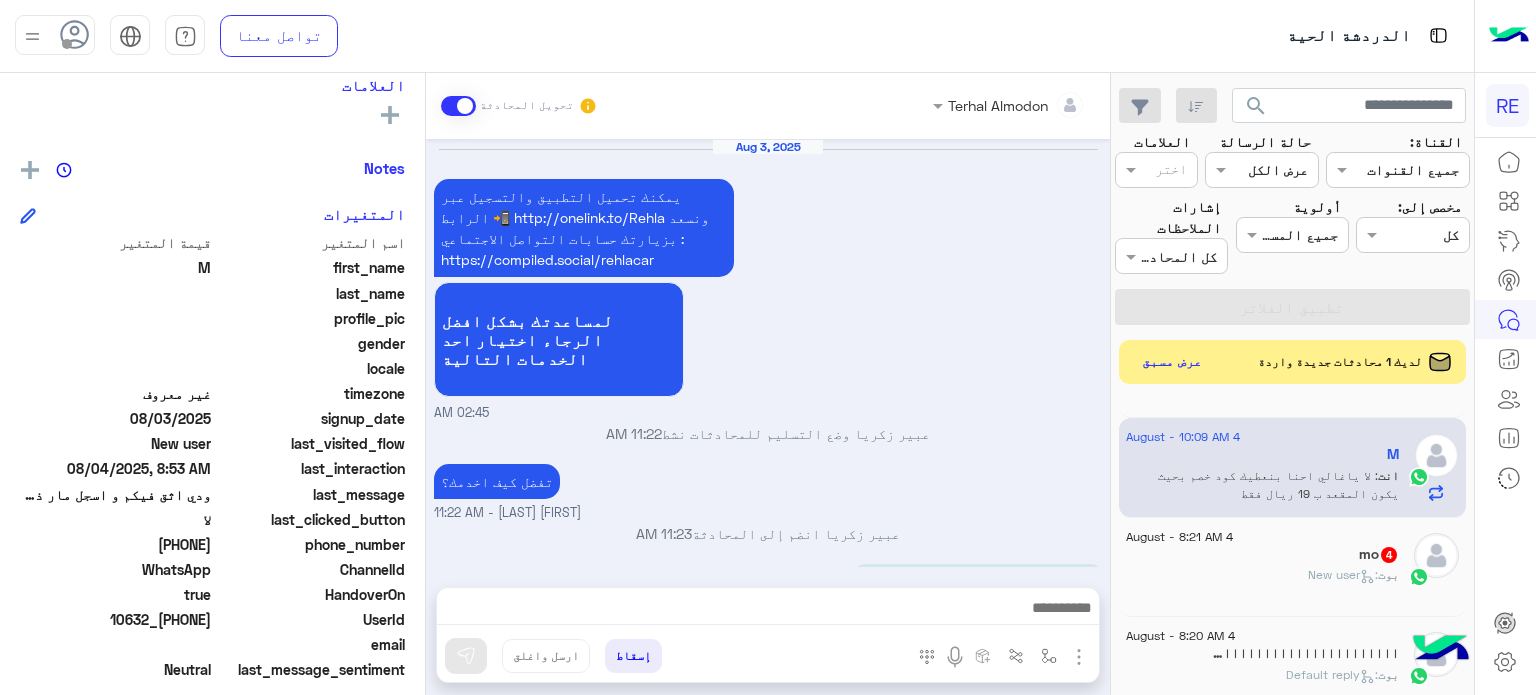 scroll, scrollTop: 367, scrollLeft: 0, axis: vertical 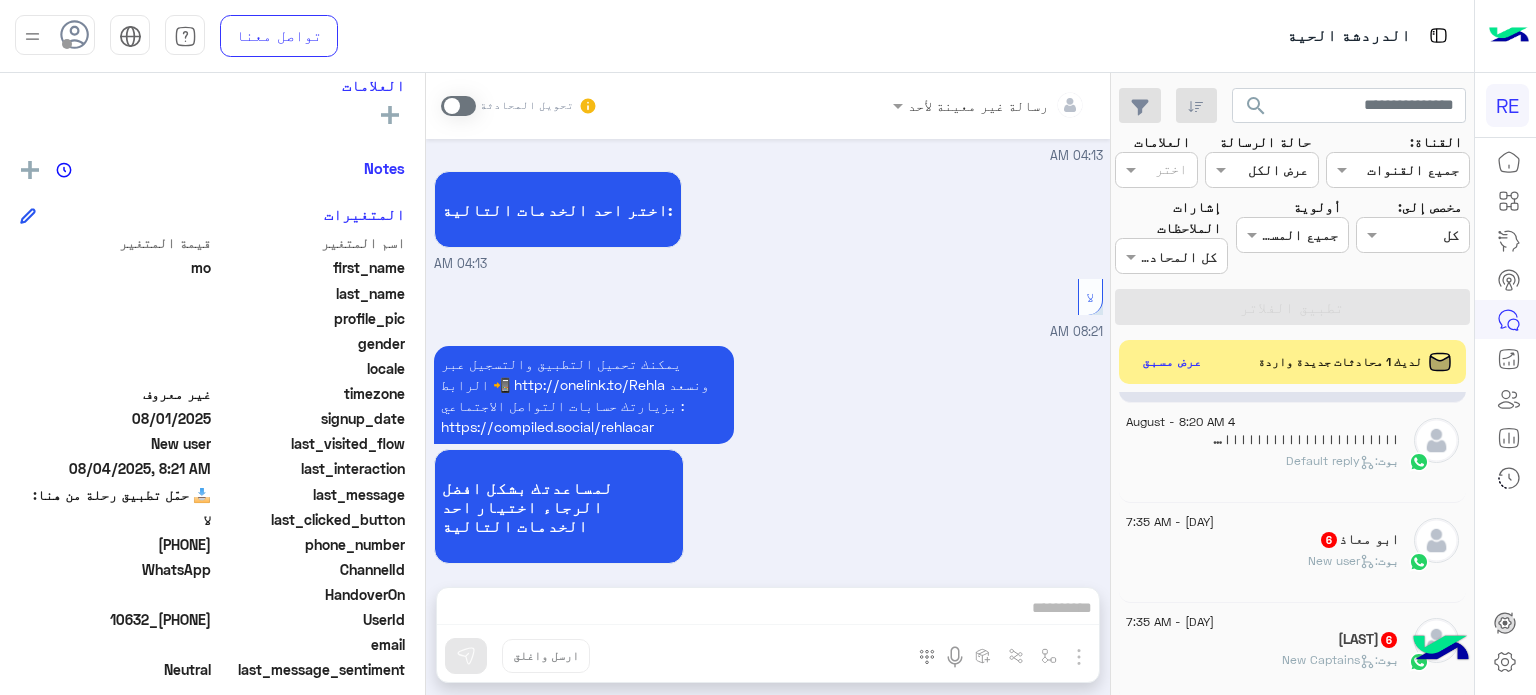 click on "بوت :   Default reply" 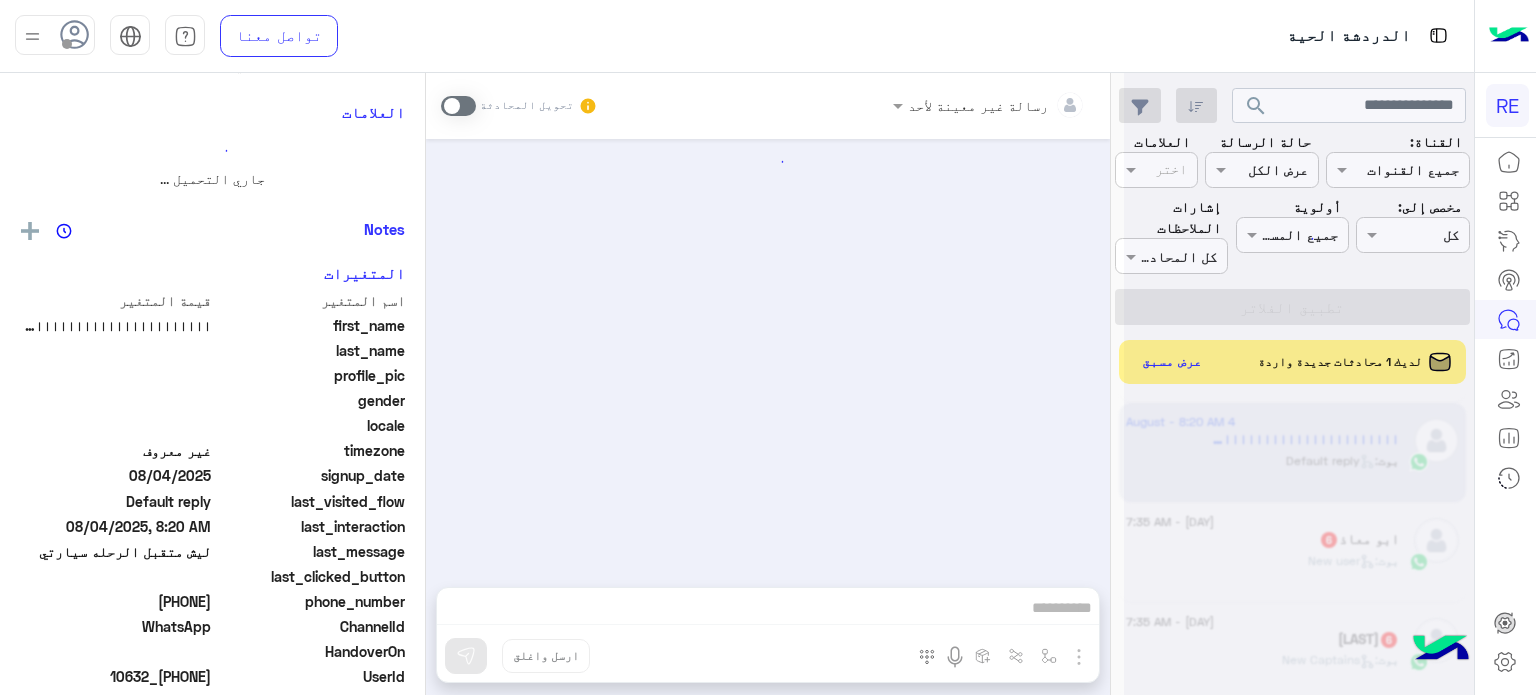 scroll, scrollTop: 0, scrollLeft: 0, axis: both 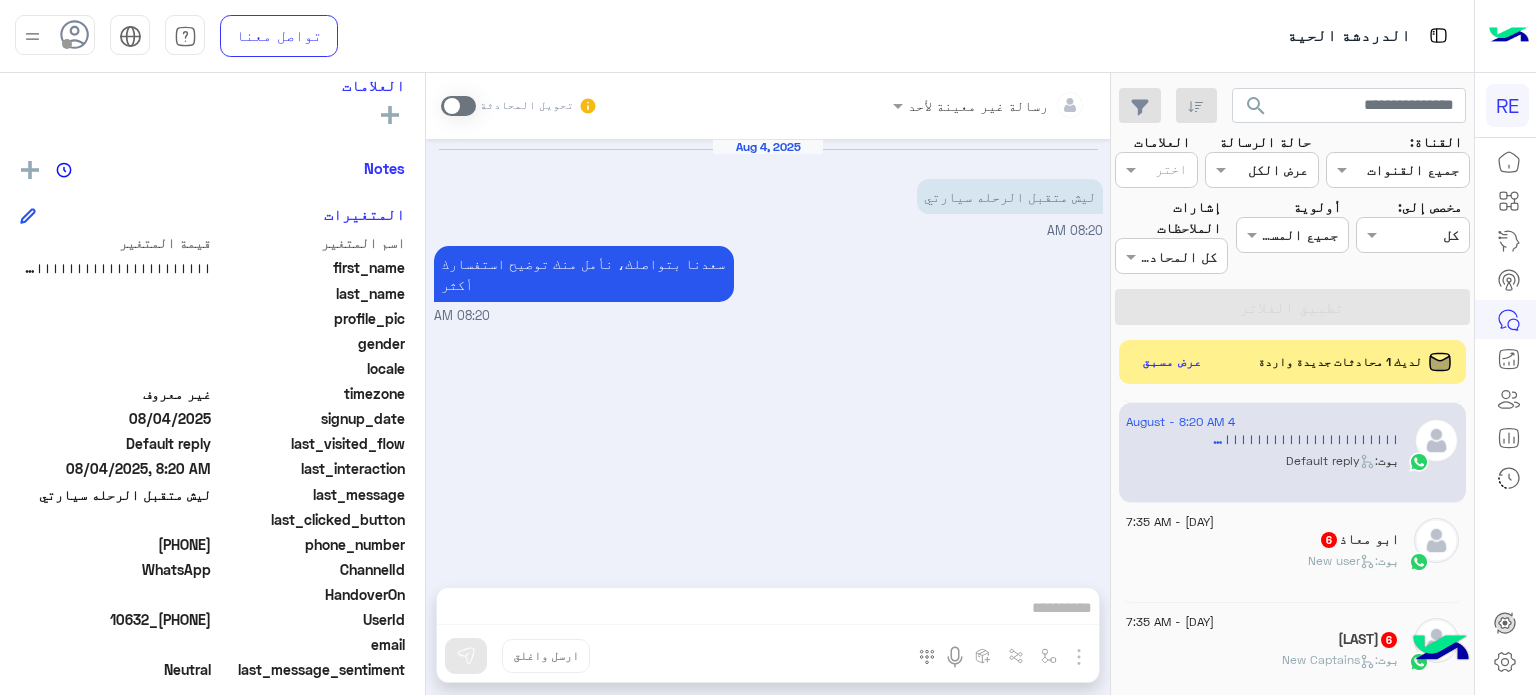 click on "بوت :   New user" 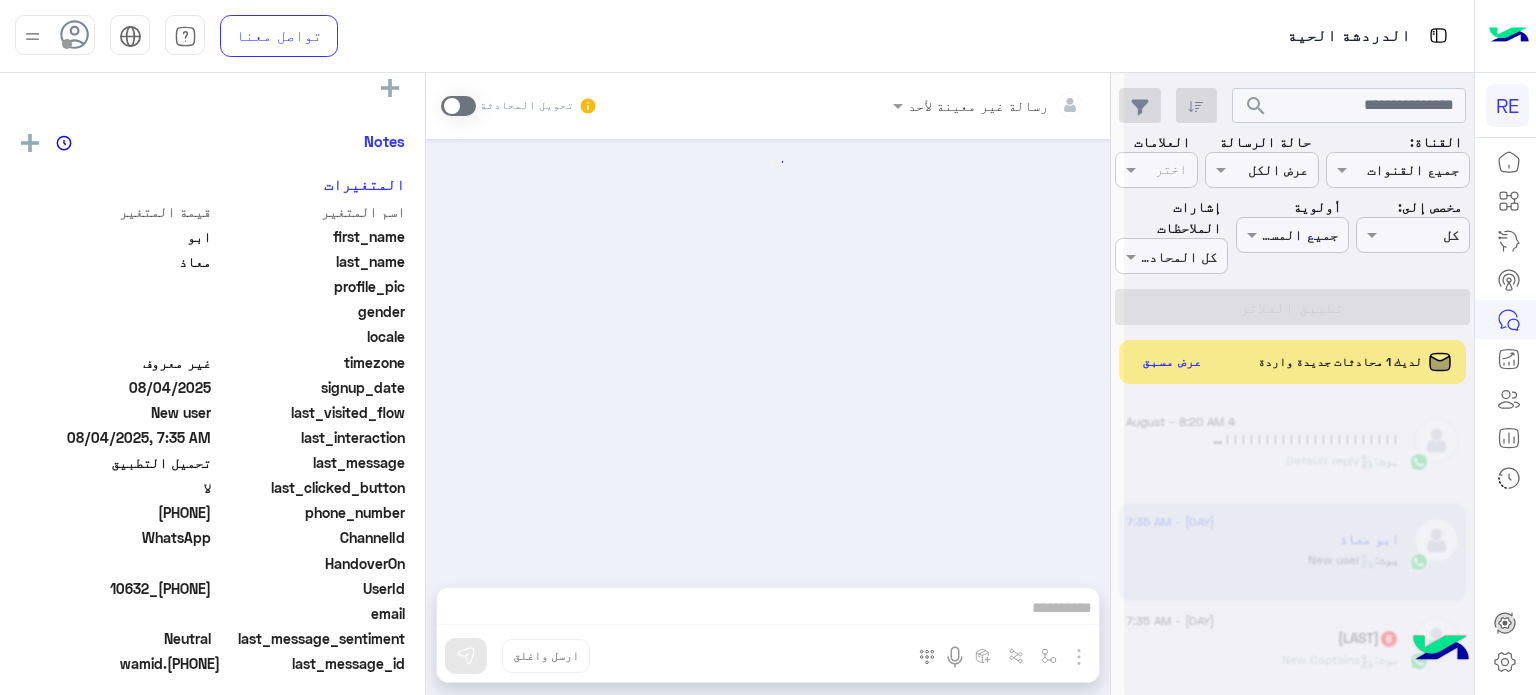 scroll, scrollTop: 340, scrollLeft: 0, axis: vertical 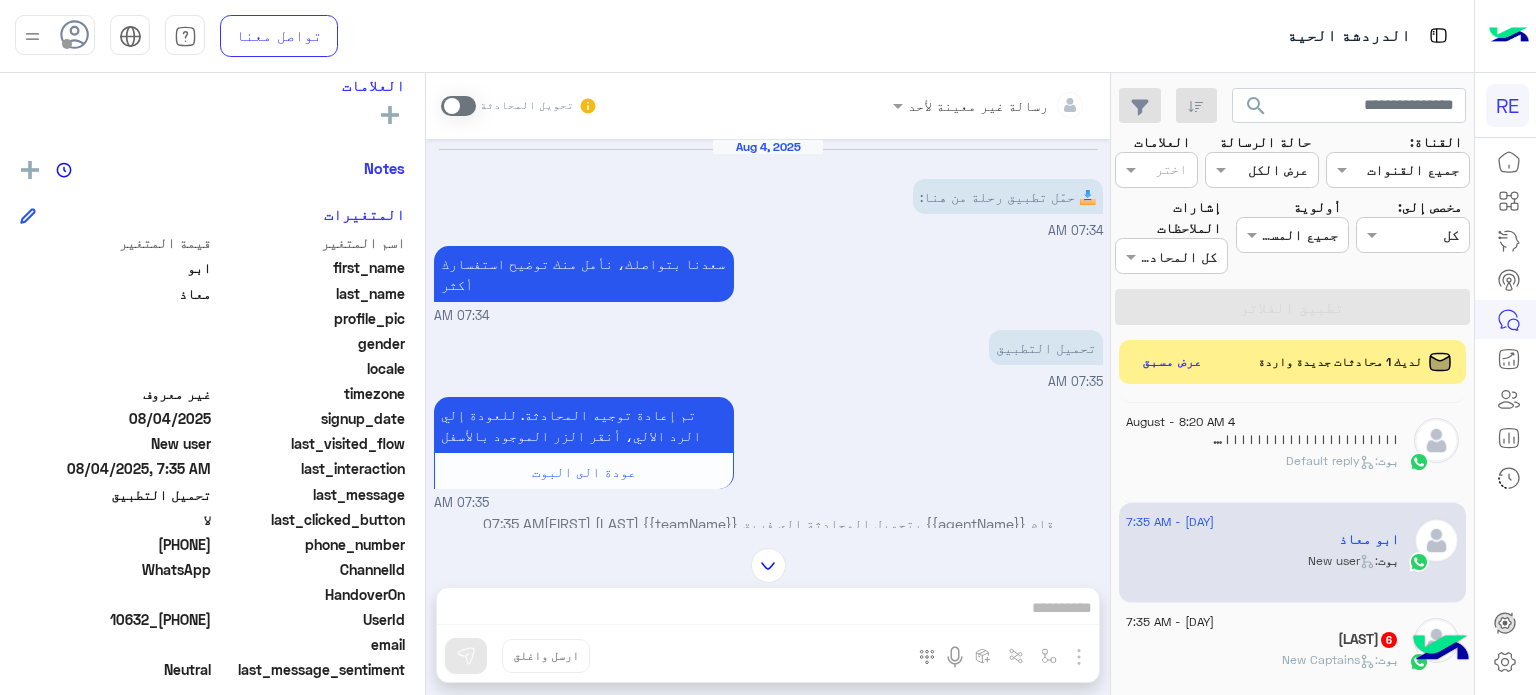 click on "بوت :   New Captains" 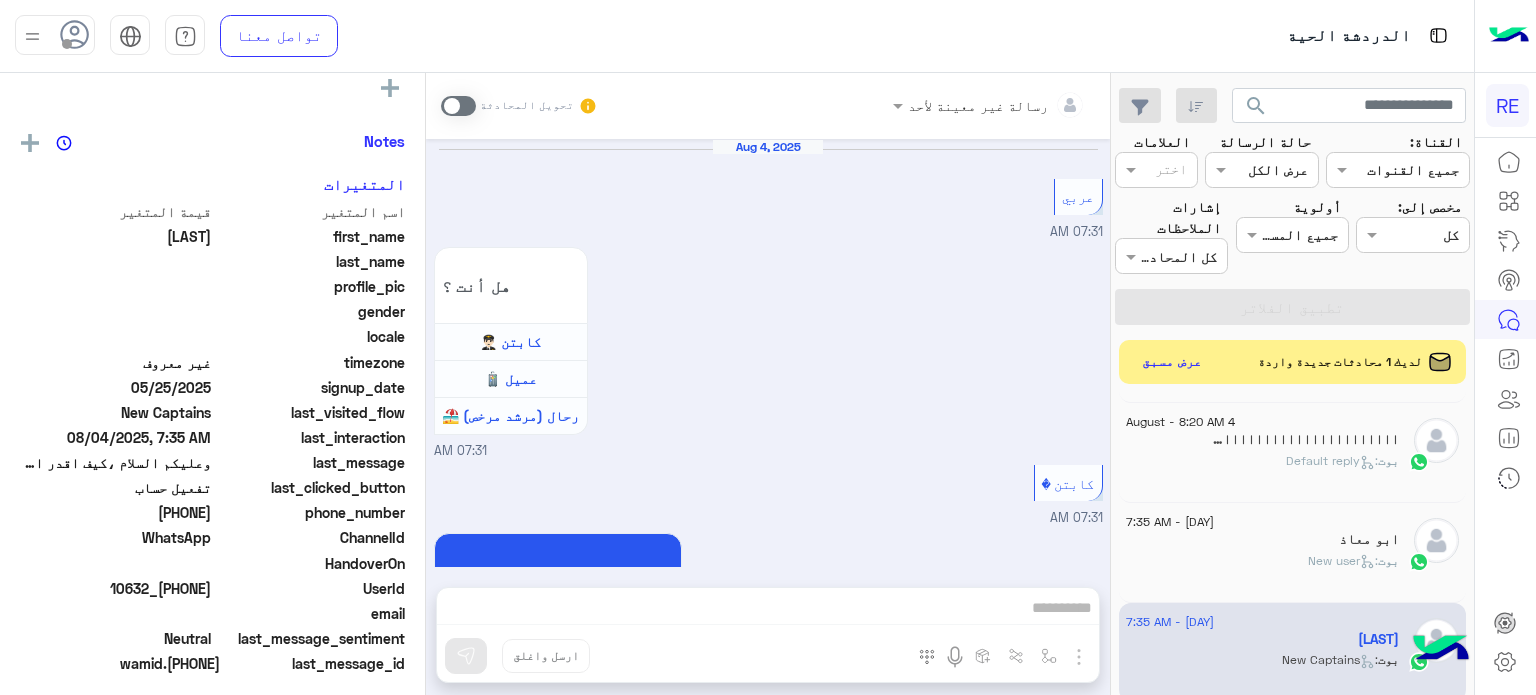 scroll, scrollTop: 340, scrollLeft: 0, axis: vertical 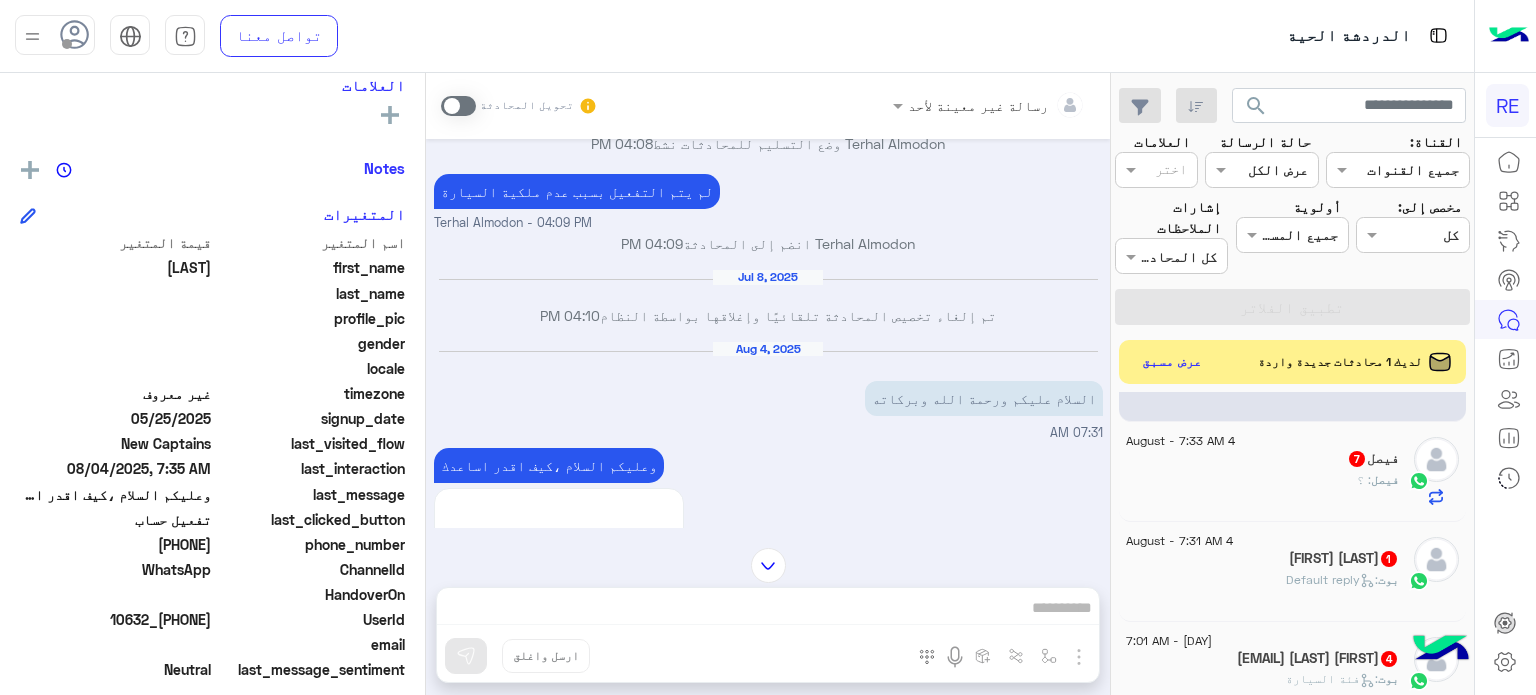 click on "[FIRST] 7" 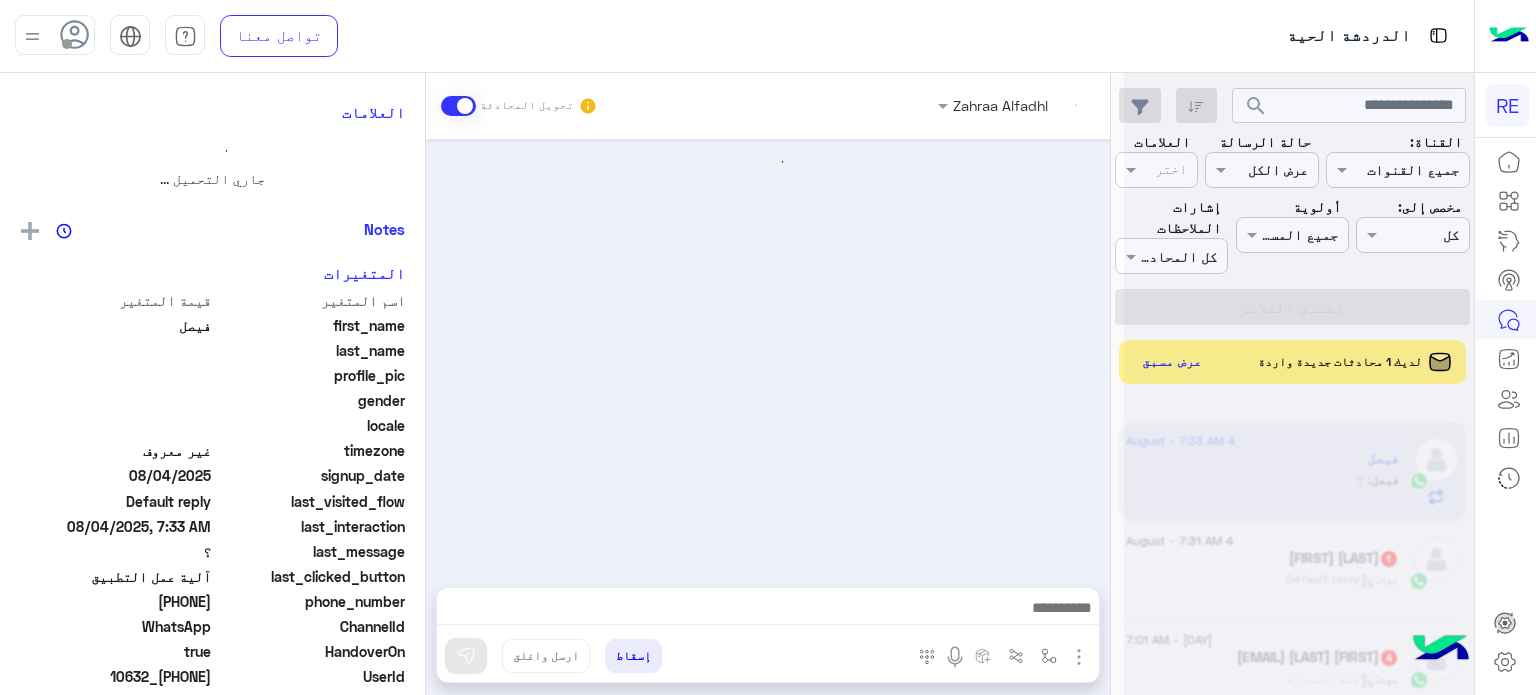 scroll, scrollTop: 0, scrollLeft: 0, axis: both 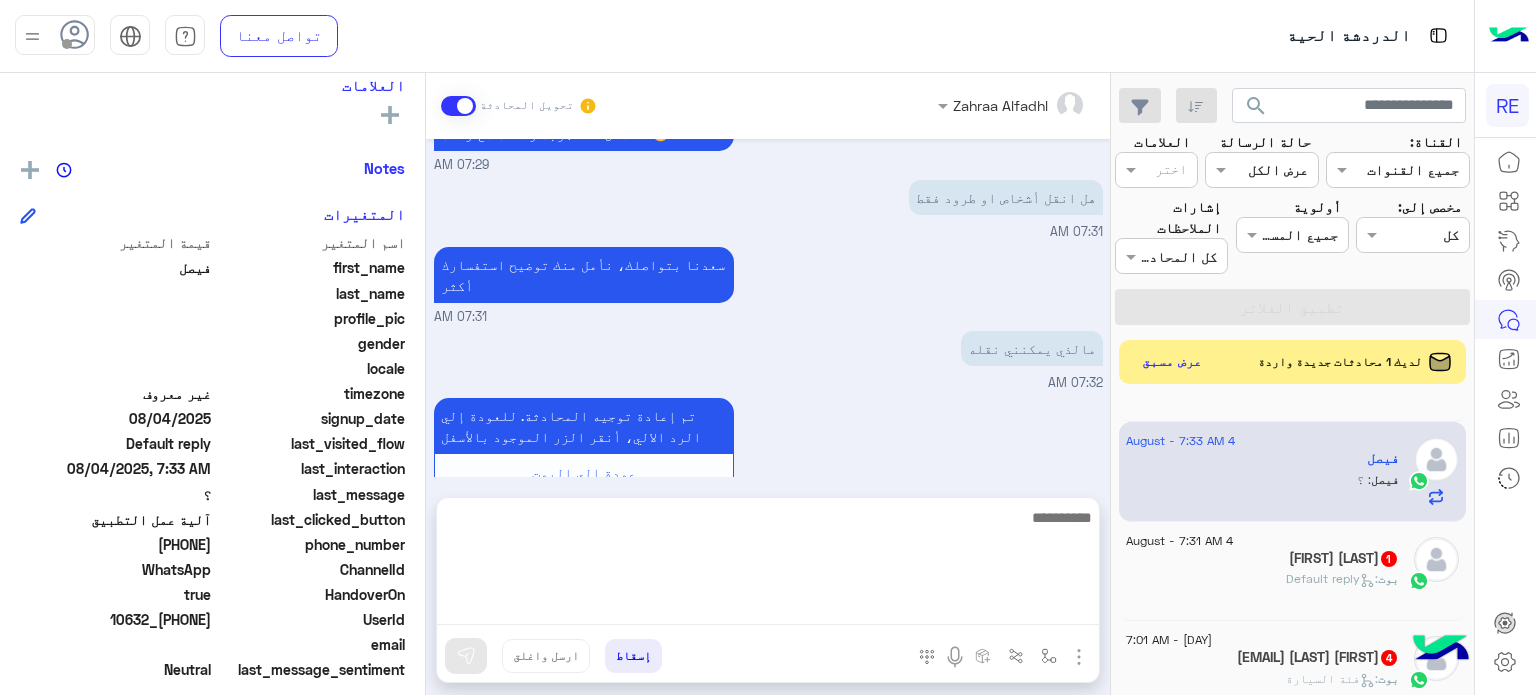 click at bounding box center (768, 565) 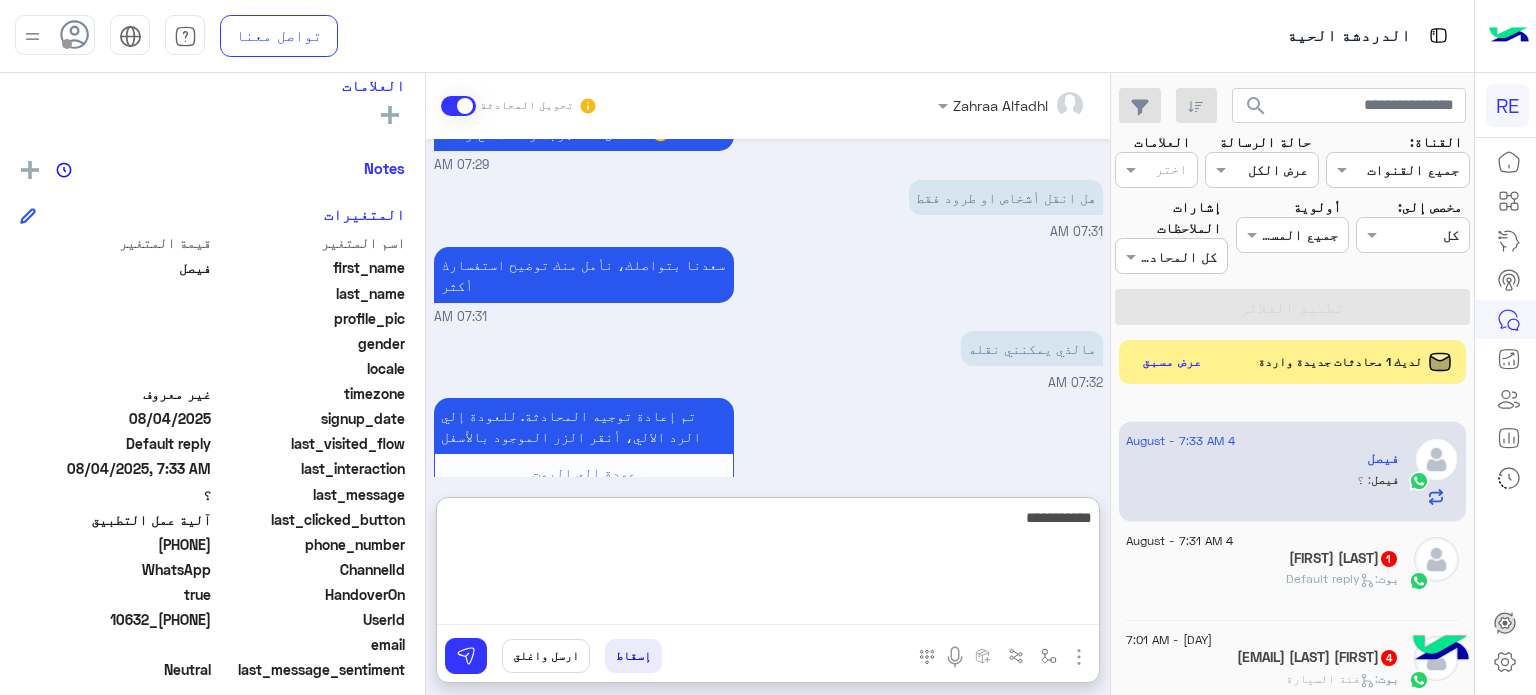 type on "**********" 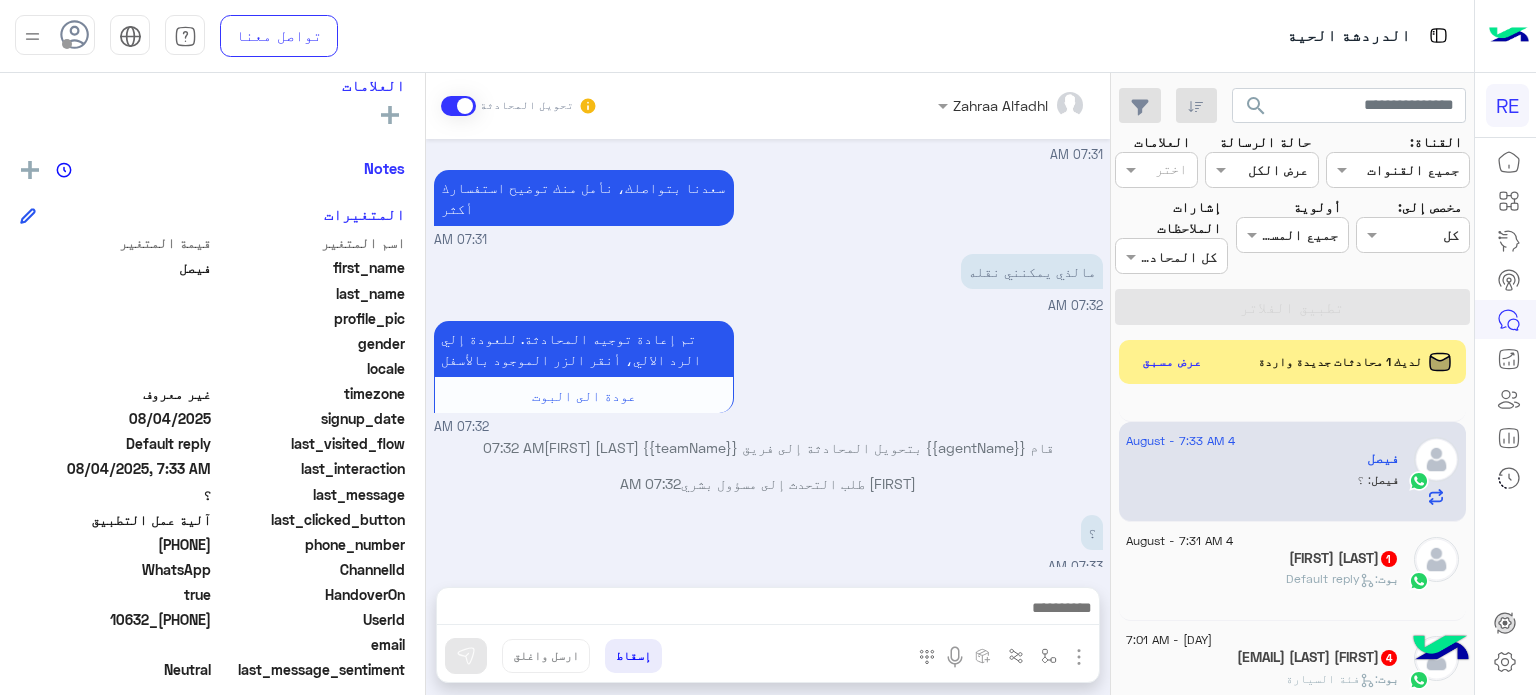 click on "4 August - 7:31 AM  [FIRST] [LAST]  1 بوت :   Default reply" 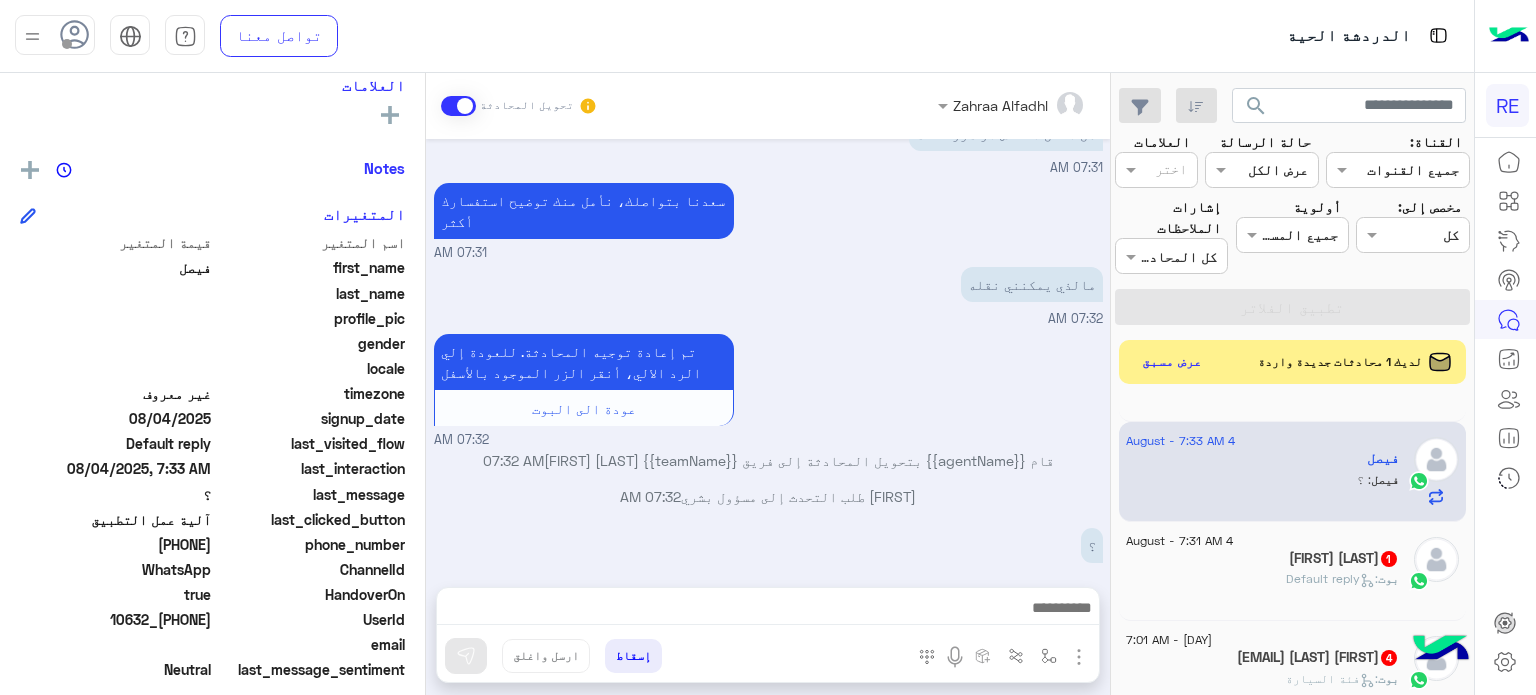 click on "4 August - 7:31 AM" 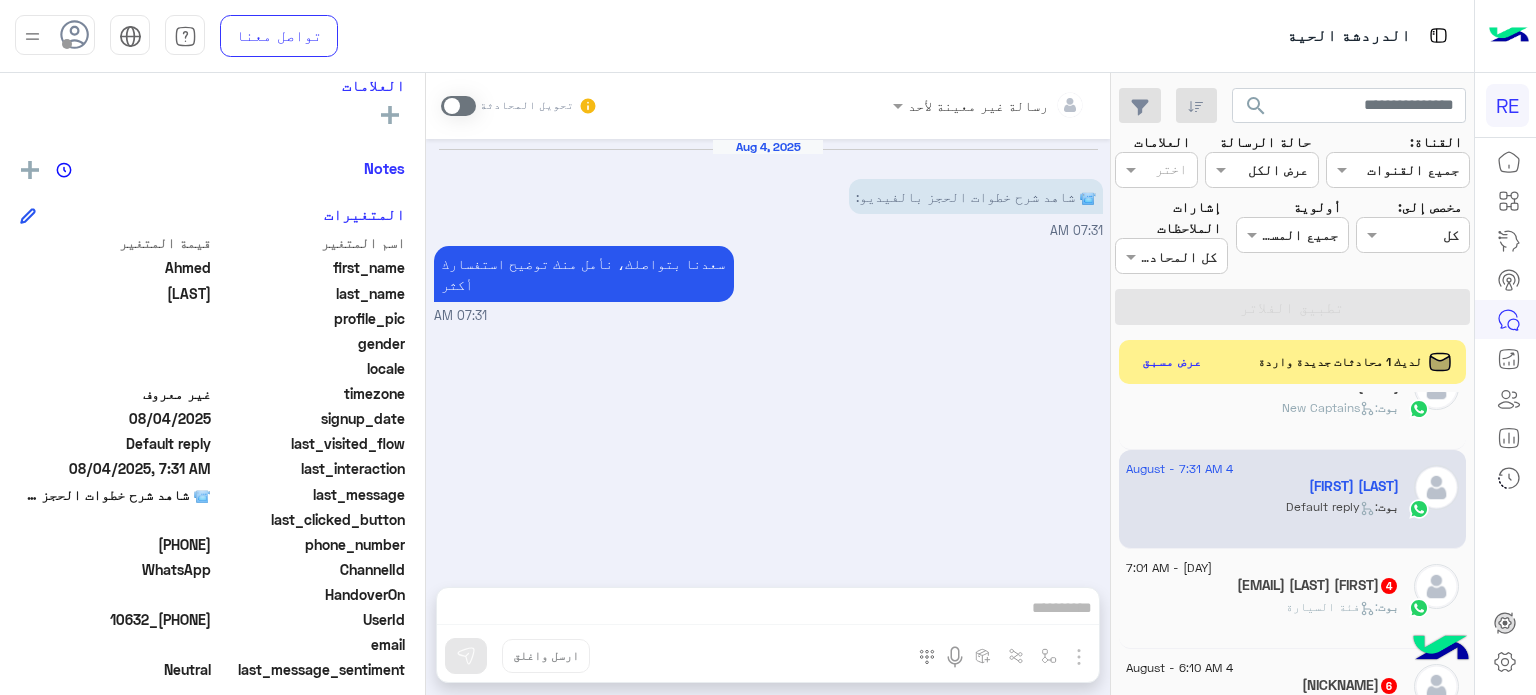 click on "رسالة غير معينة لأحد تحويل المحادثة     Aug 4, 2025  📹 شاهد شرح خطوات الحجز بالفيديو:   07:31 AM  سعدنا بتواصلك، نأمل منك توضيح استفسارك أكثر    07:31 AM   إسقاط   ارسل واغلق" at bounding box center (768, 388) 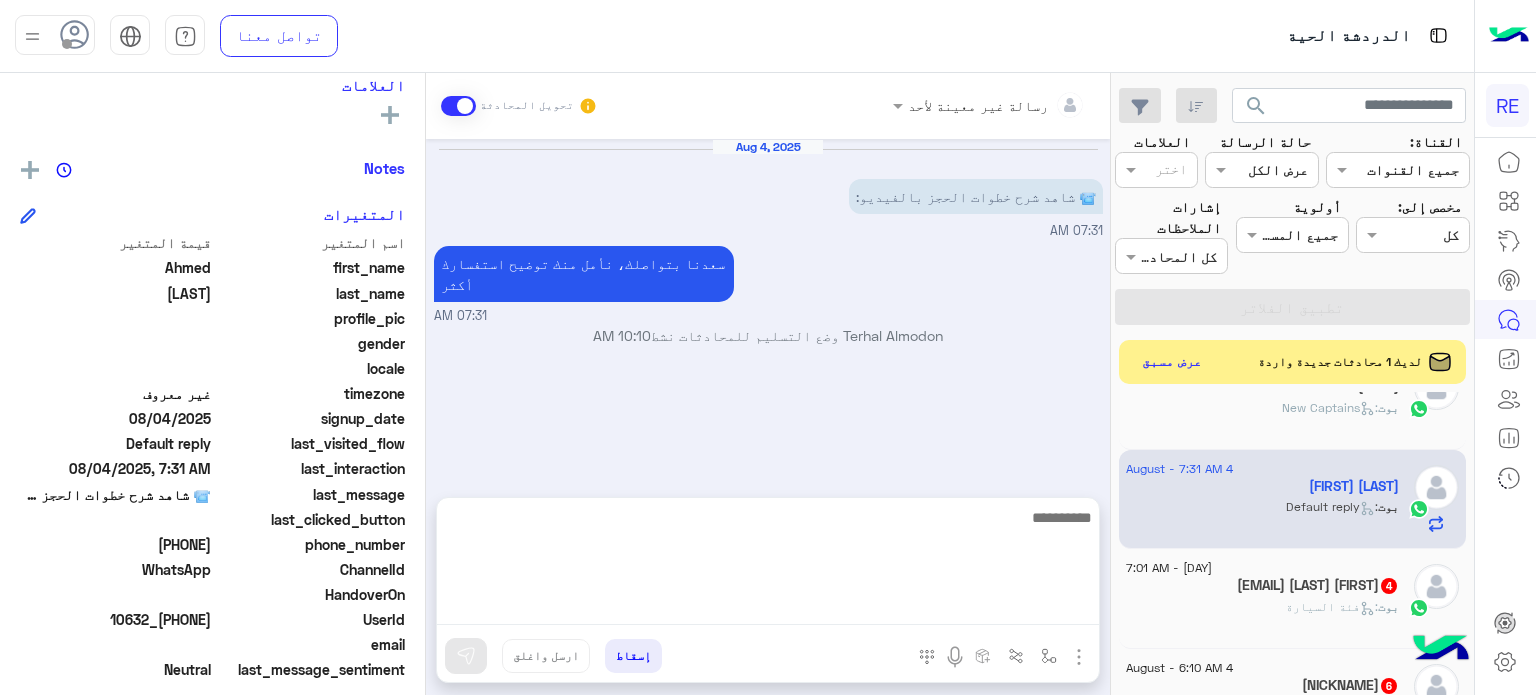 click at bounding box center (768, 565) 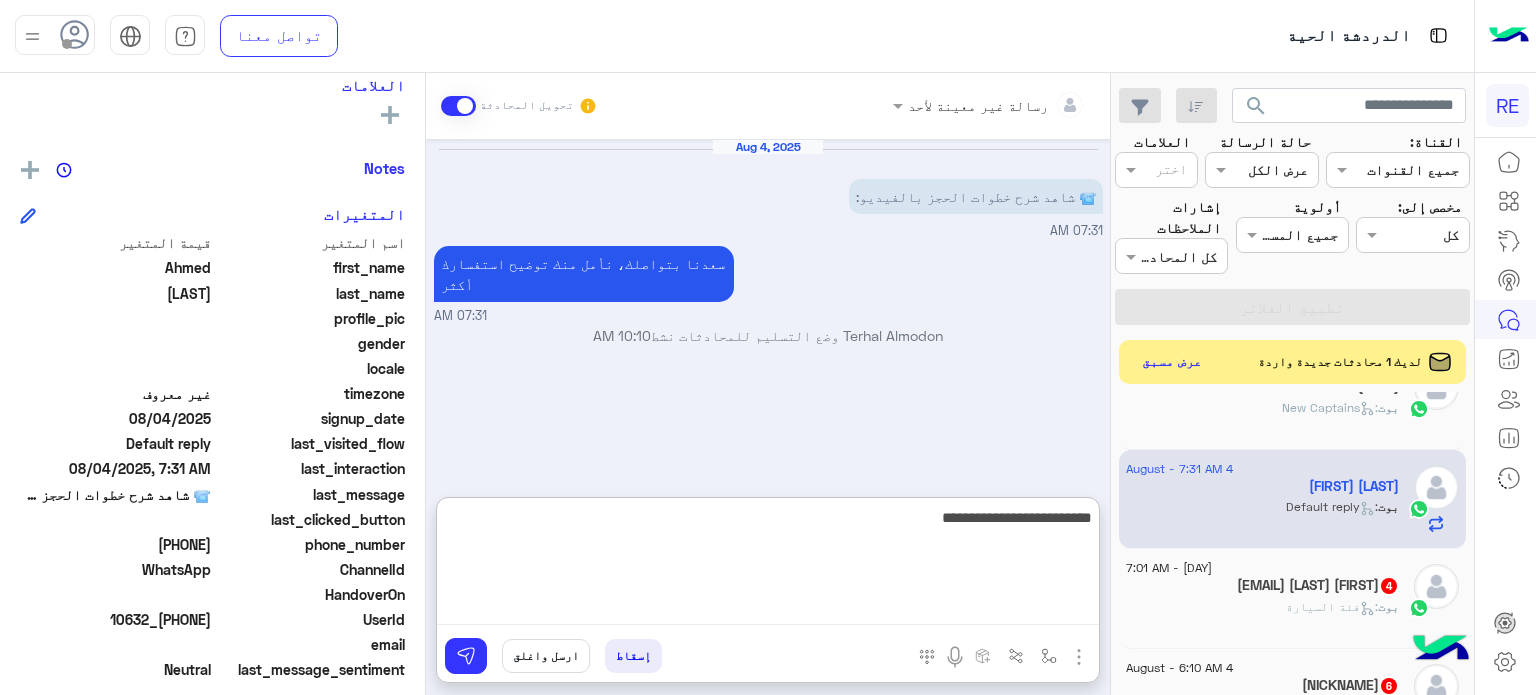 type on "**********" 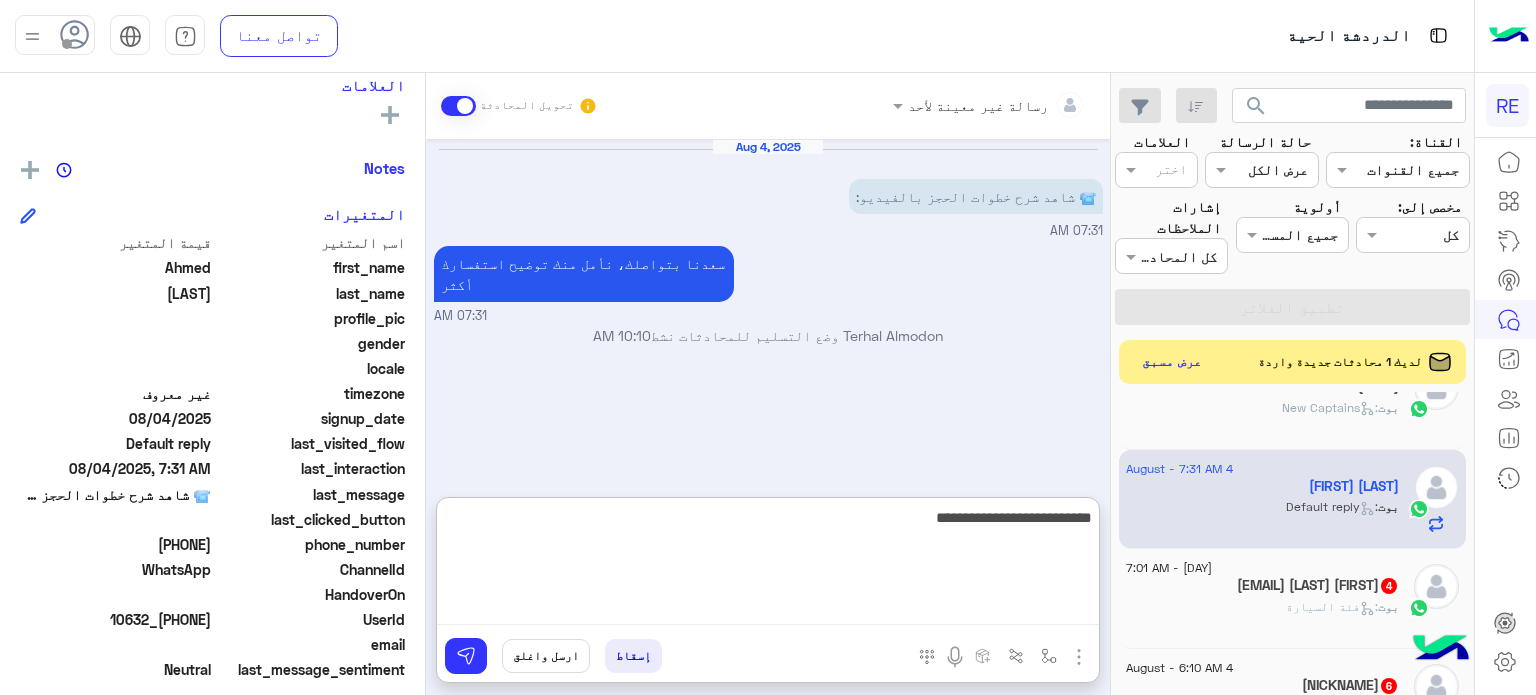 type 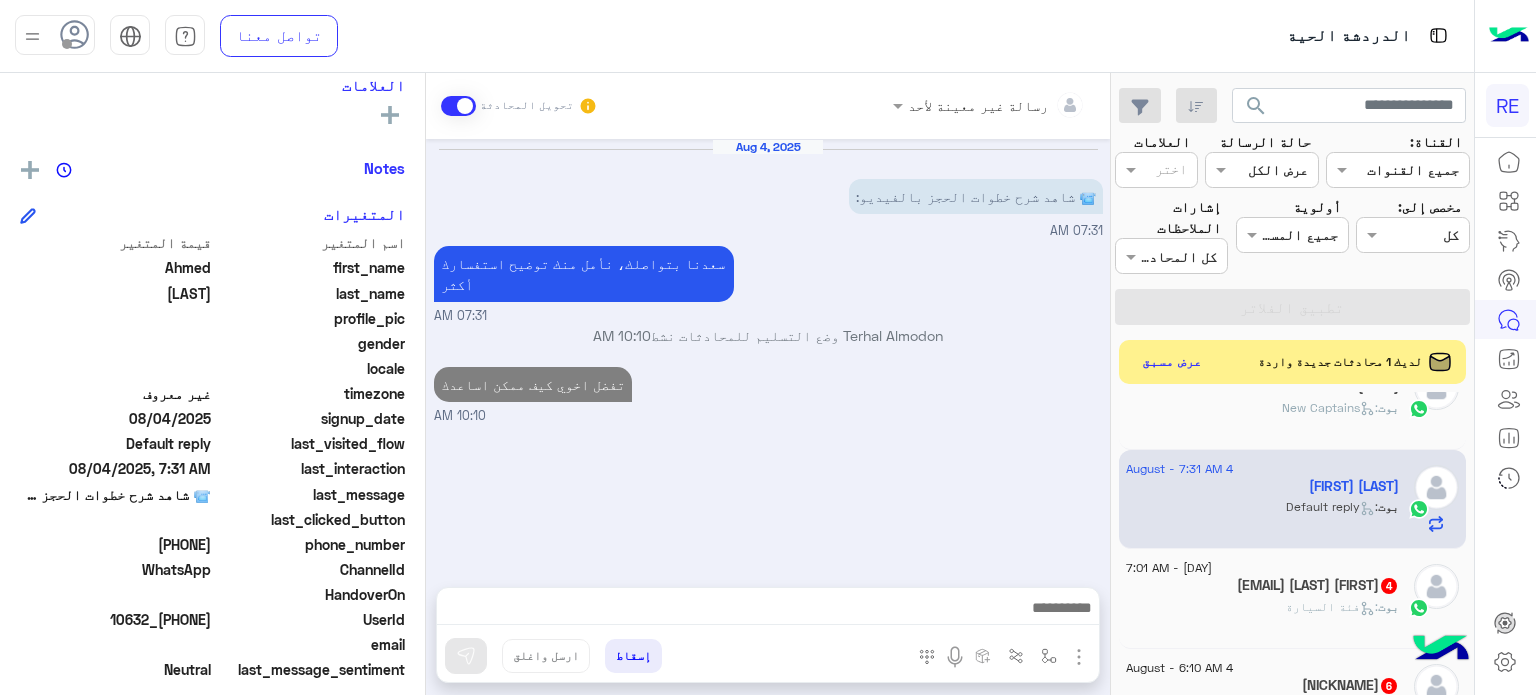 click on "[EMAIL] [LAST] [FIRST] 4" 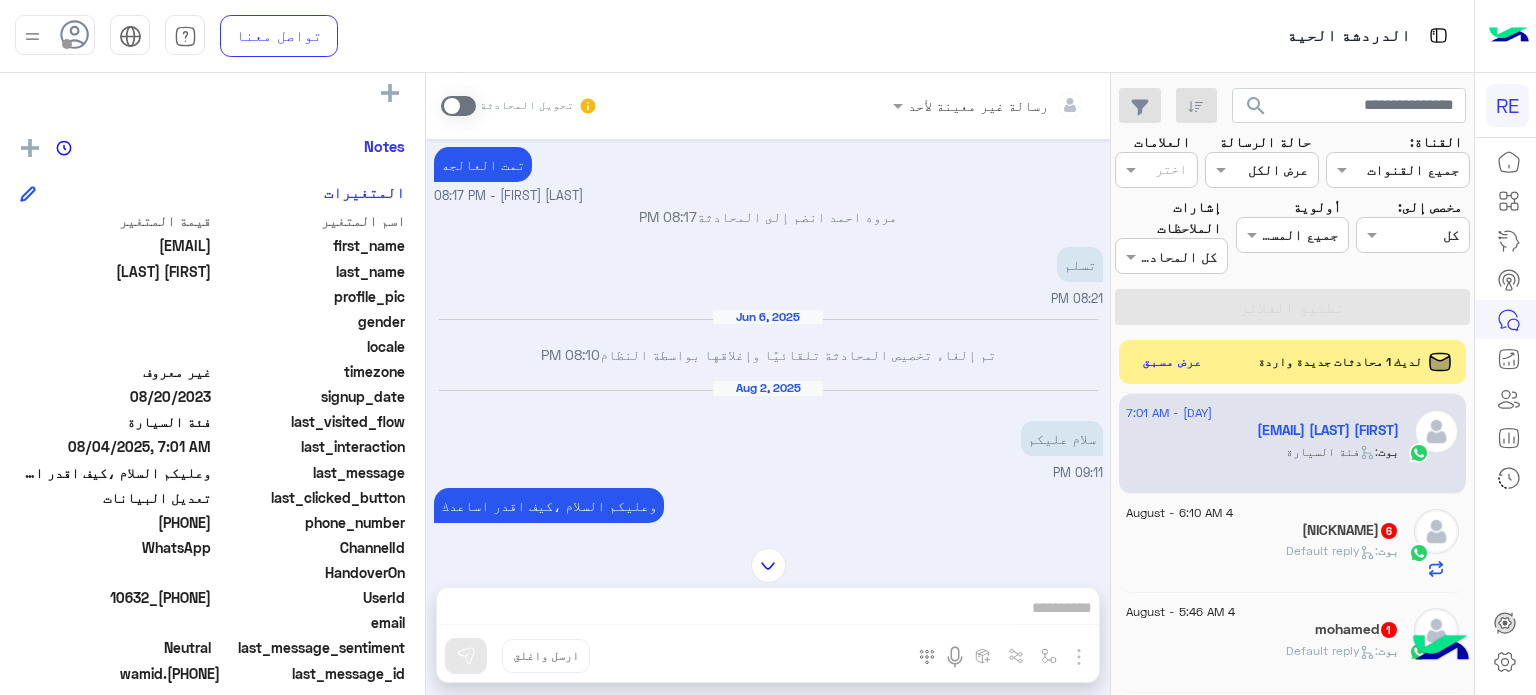 click on "بوت :   Default reply" 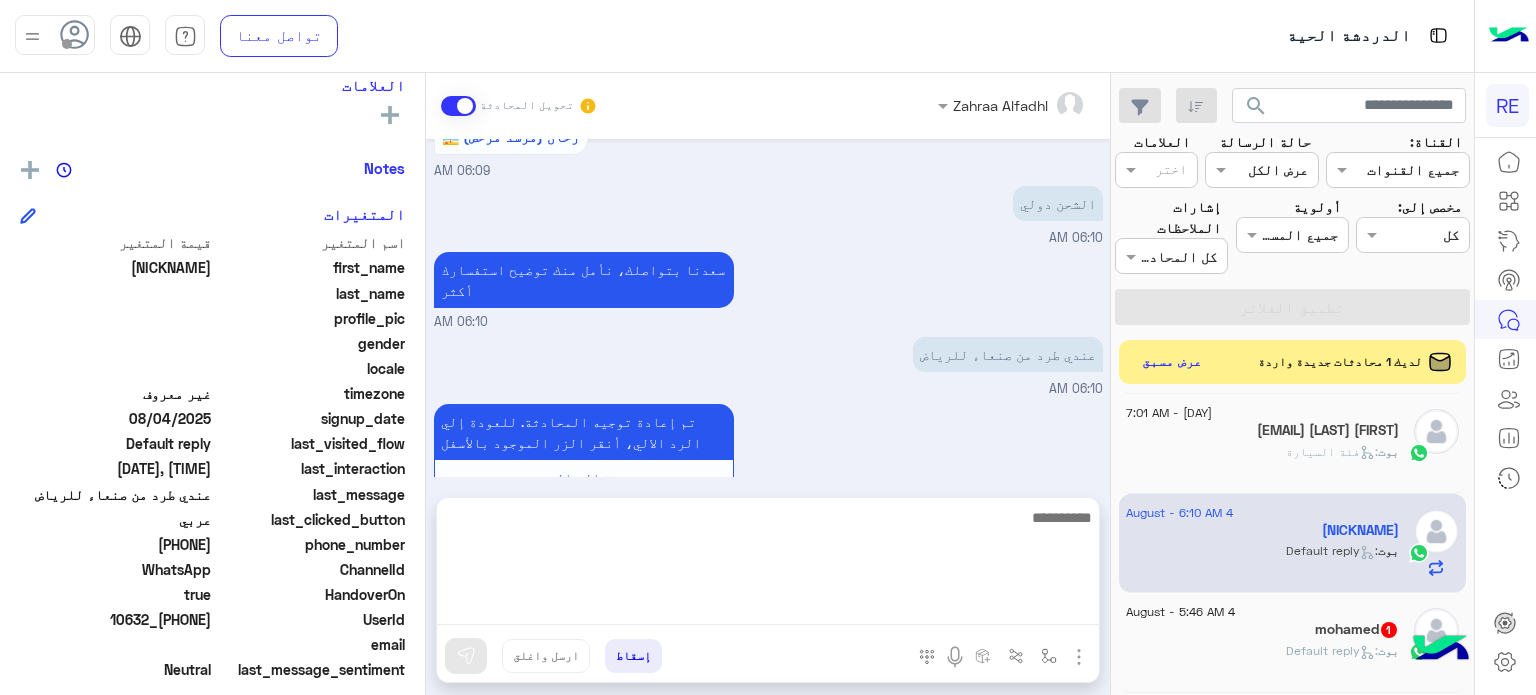 click at bounding box center [768, 565] 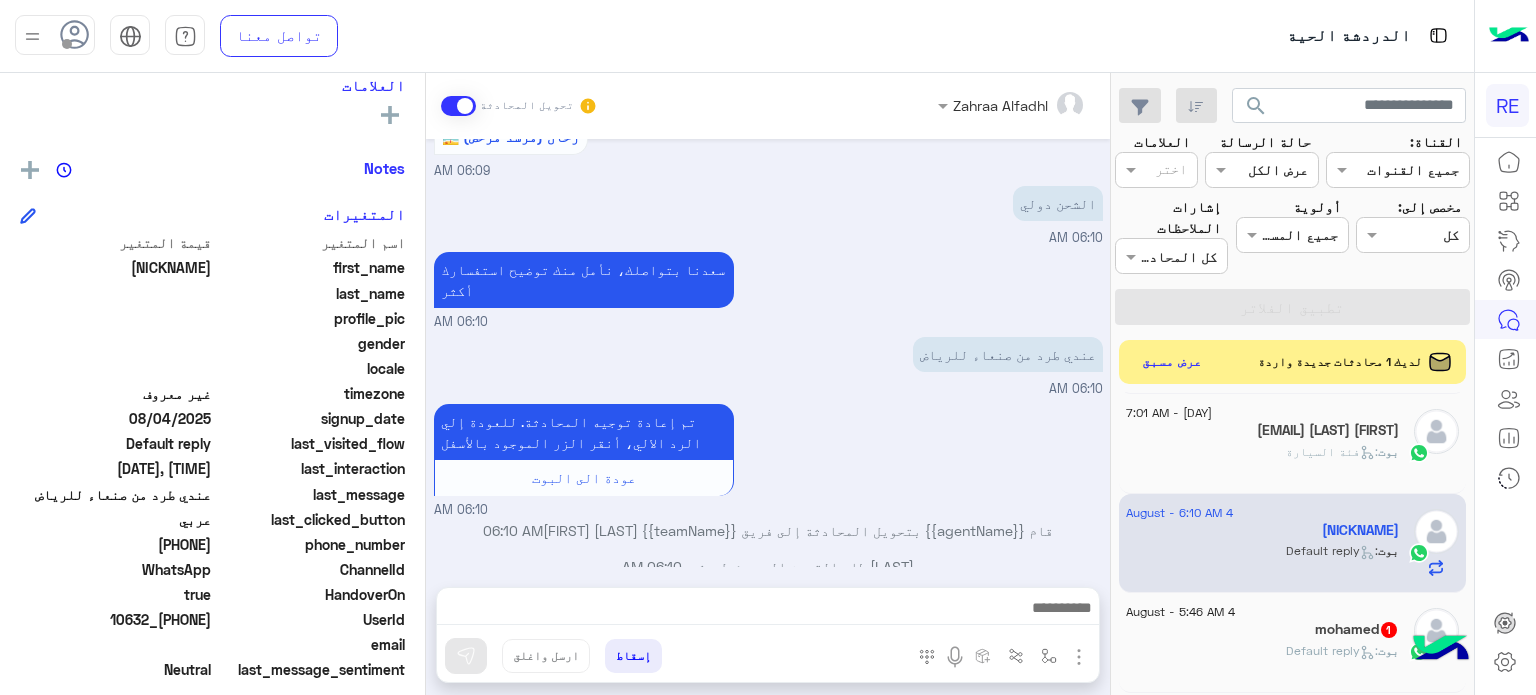 click on "تم إعادة توجيه المحادثة. للعودة إلي الرد الالي، أنقر الزر الموجود بالأسفل  عودة الى البوت     06:10 AM" at bounding box center [768, 459] 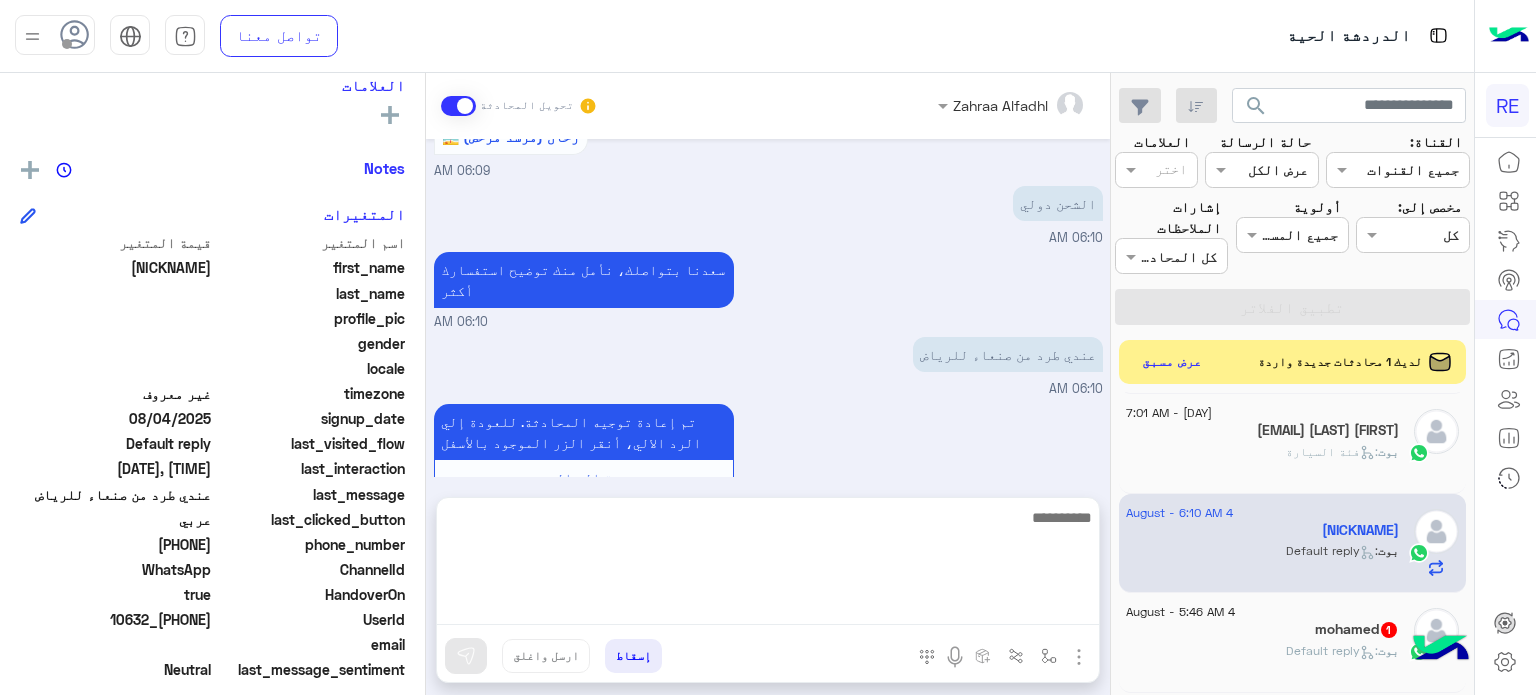 click at bounding box center [768, 565] 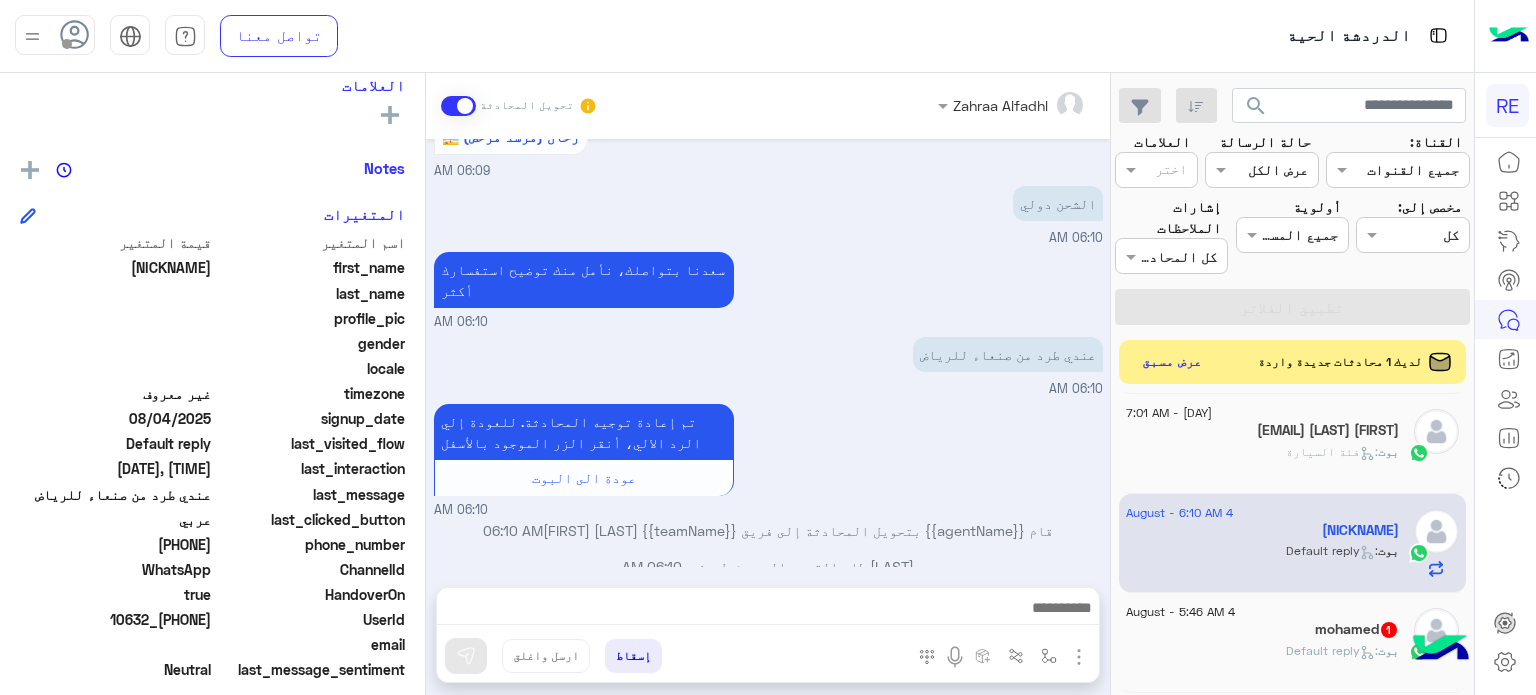 scroll, scrollTop: 1400, scrollLeft: 0, axis: vertical 